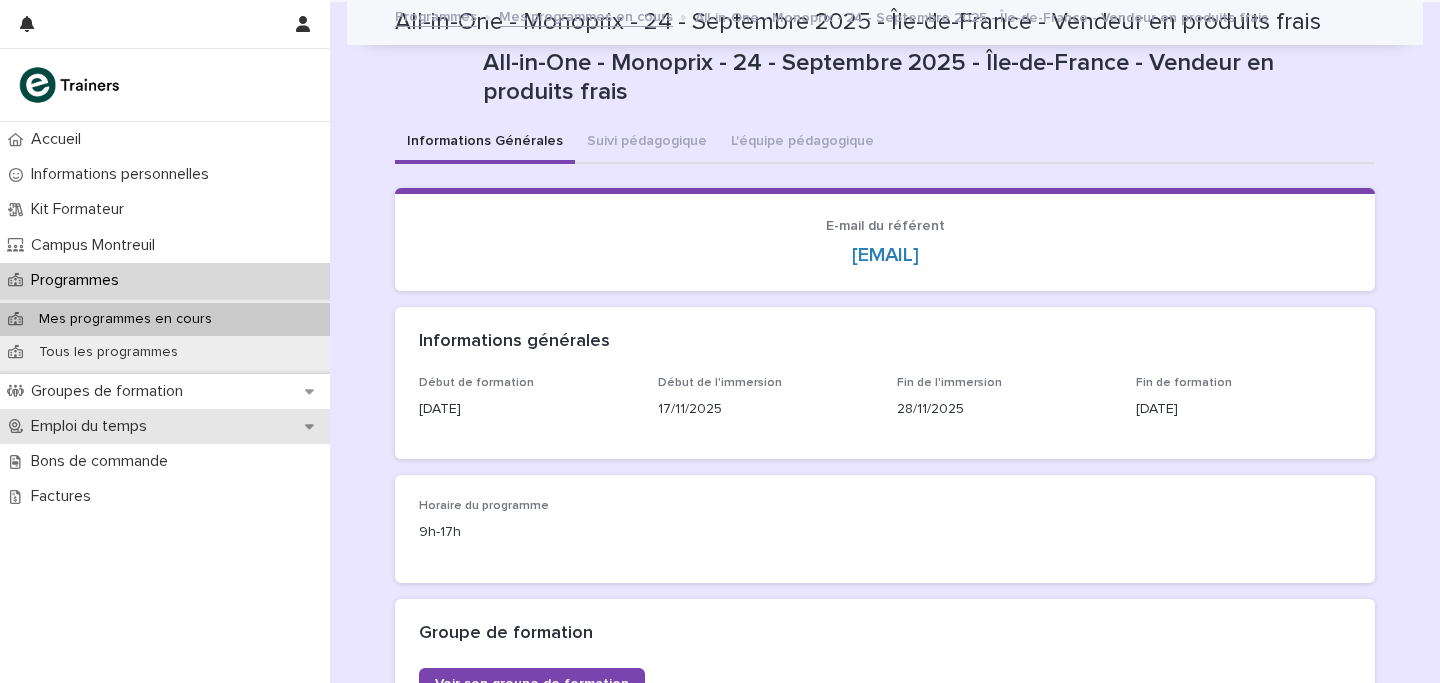 scroll, scrollTop: 0, scrollLeft: 0, axis: both 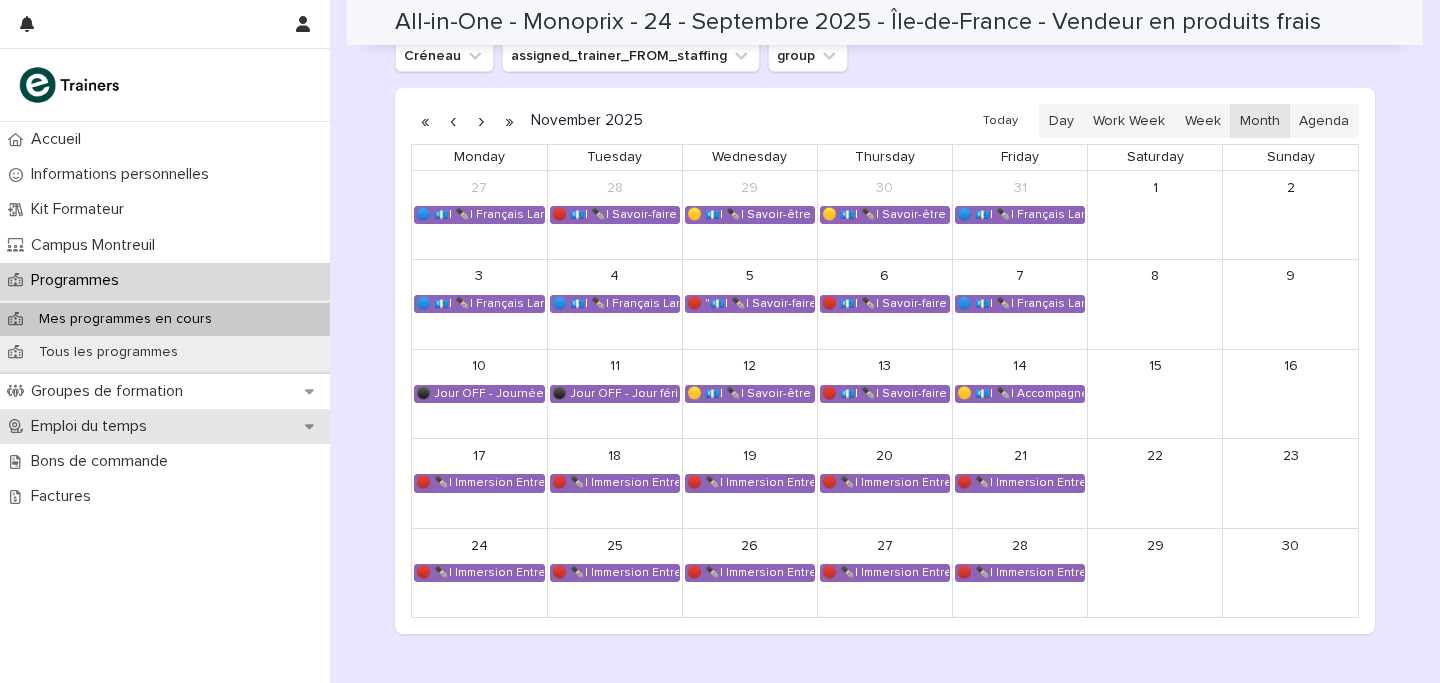 click on "Emploi du temps" at bounding box center (93, 426) 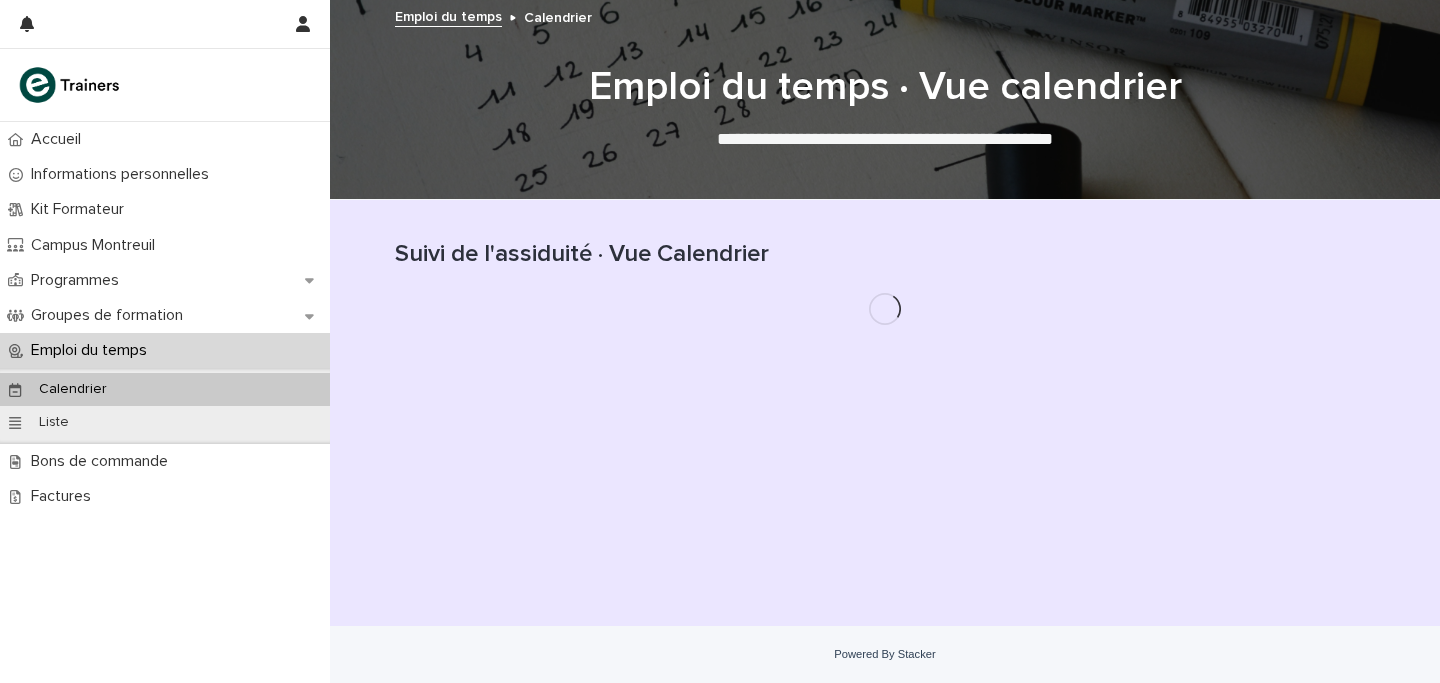 scroll, scrollTop: 0, scrollLeft: 0, axis: both 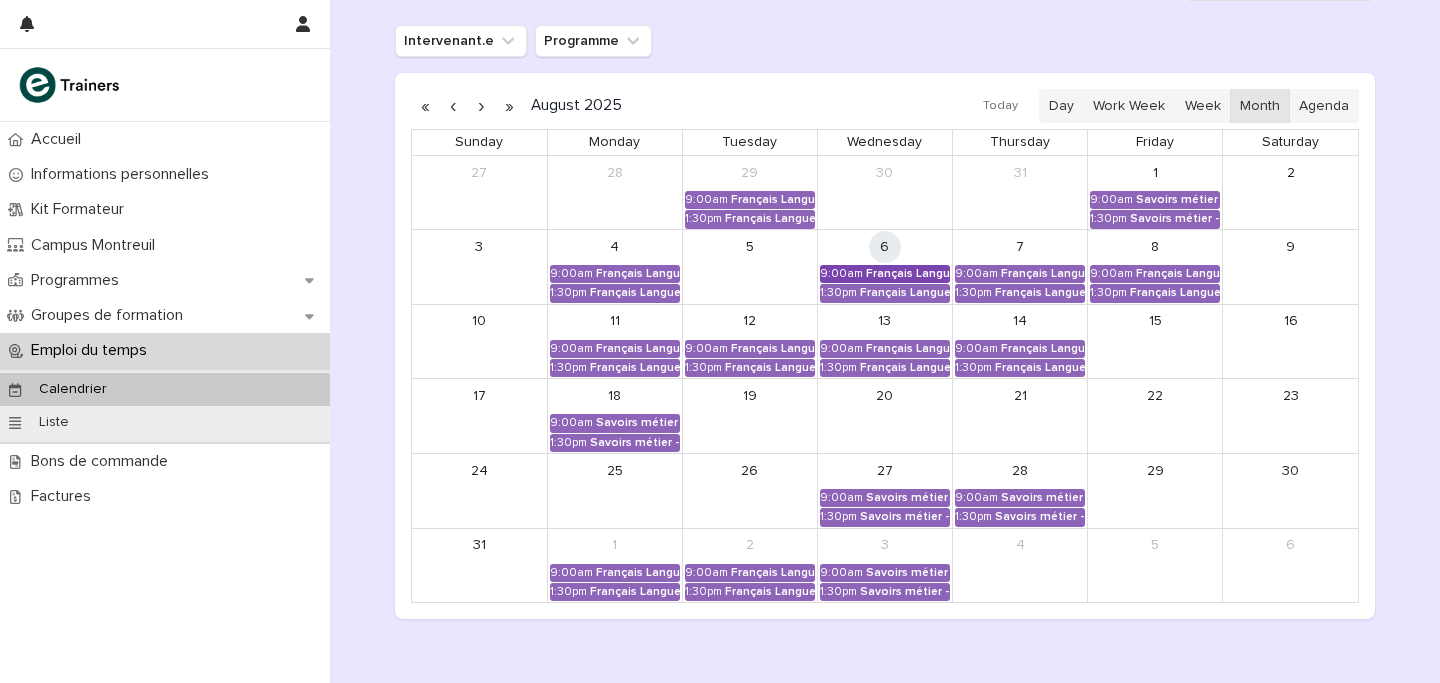 click on "Français Langue Professionnel - Valoriser les produits frais et leur origine" at bounding box center [908, 274] 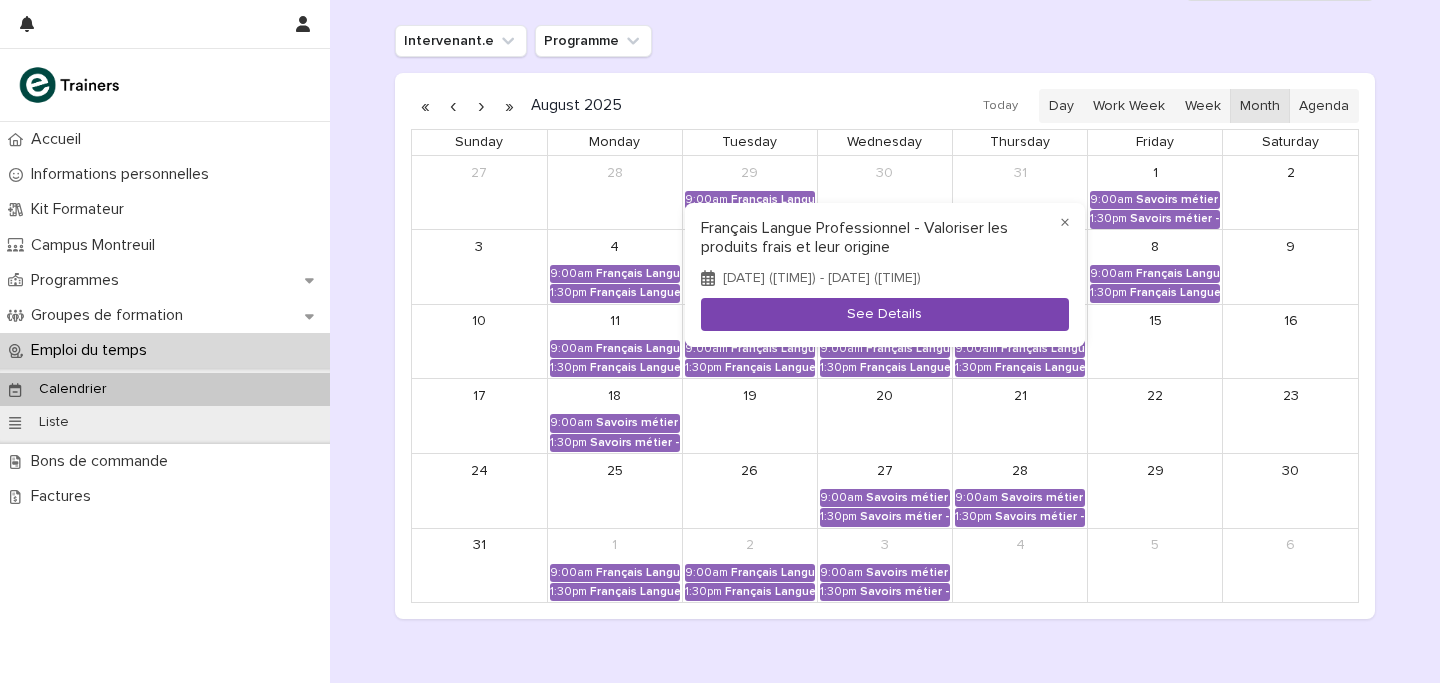 click on "See Details" at bounding box center (885, 314) 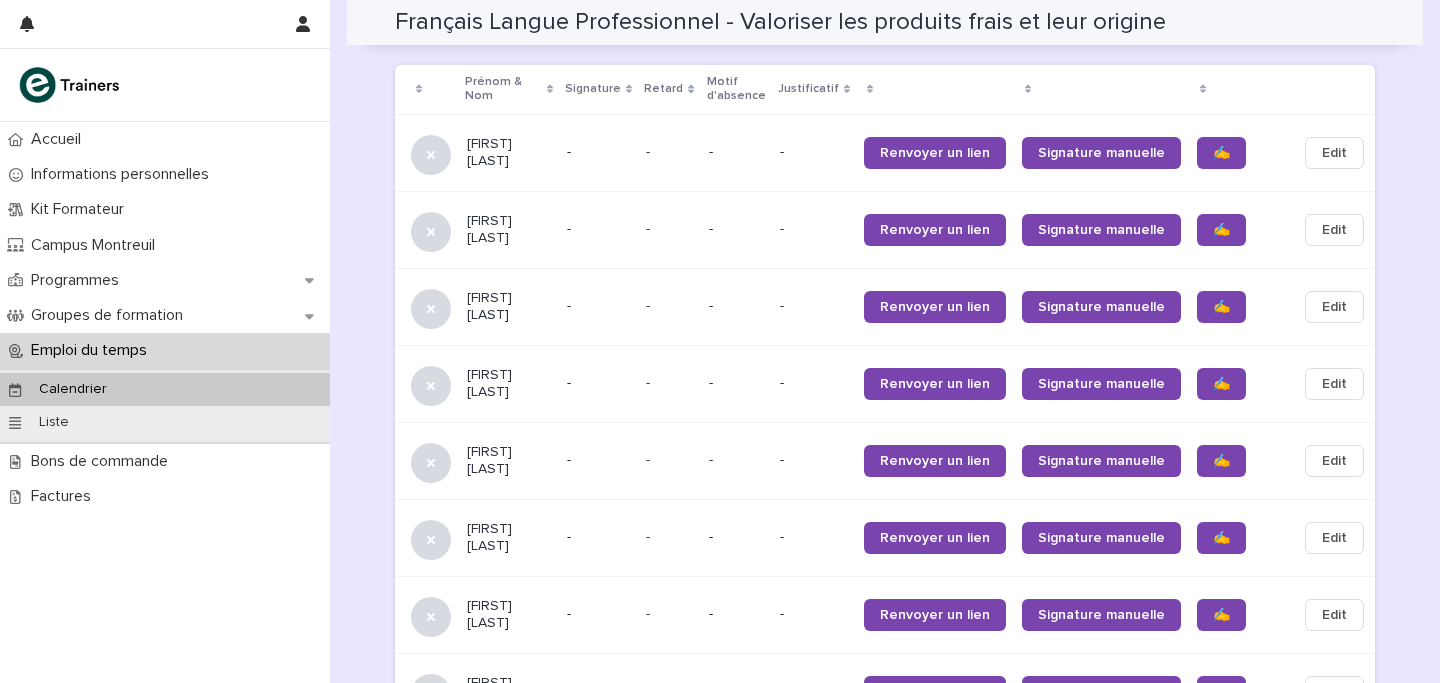 scroll, scrollTop: 1337, scrollLeft: 0, axis: vertical 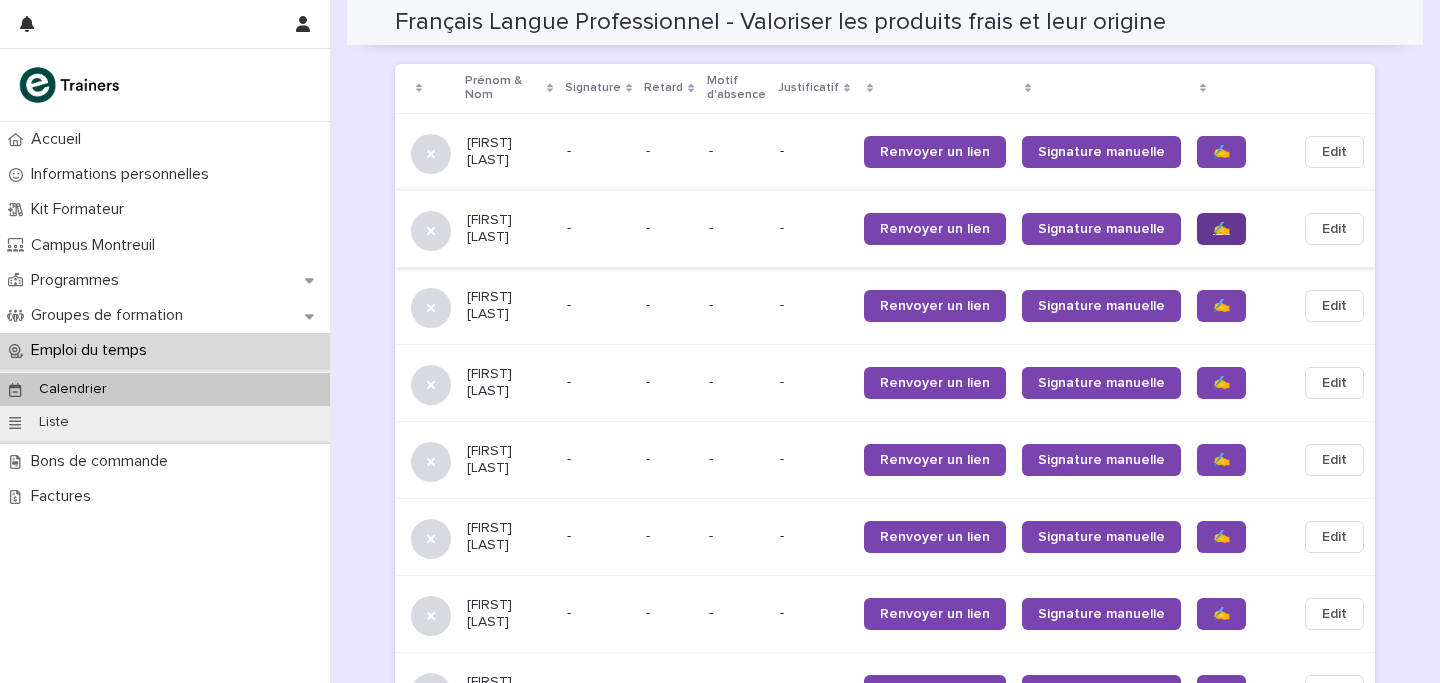 click on "✍️" at bounding box center [1221, 229] 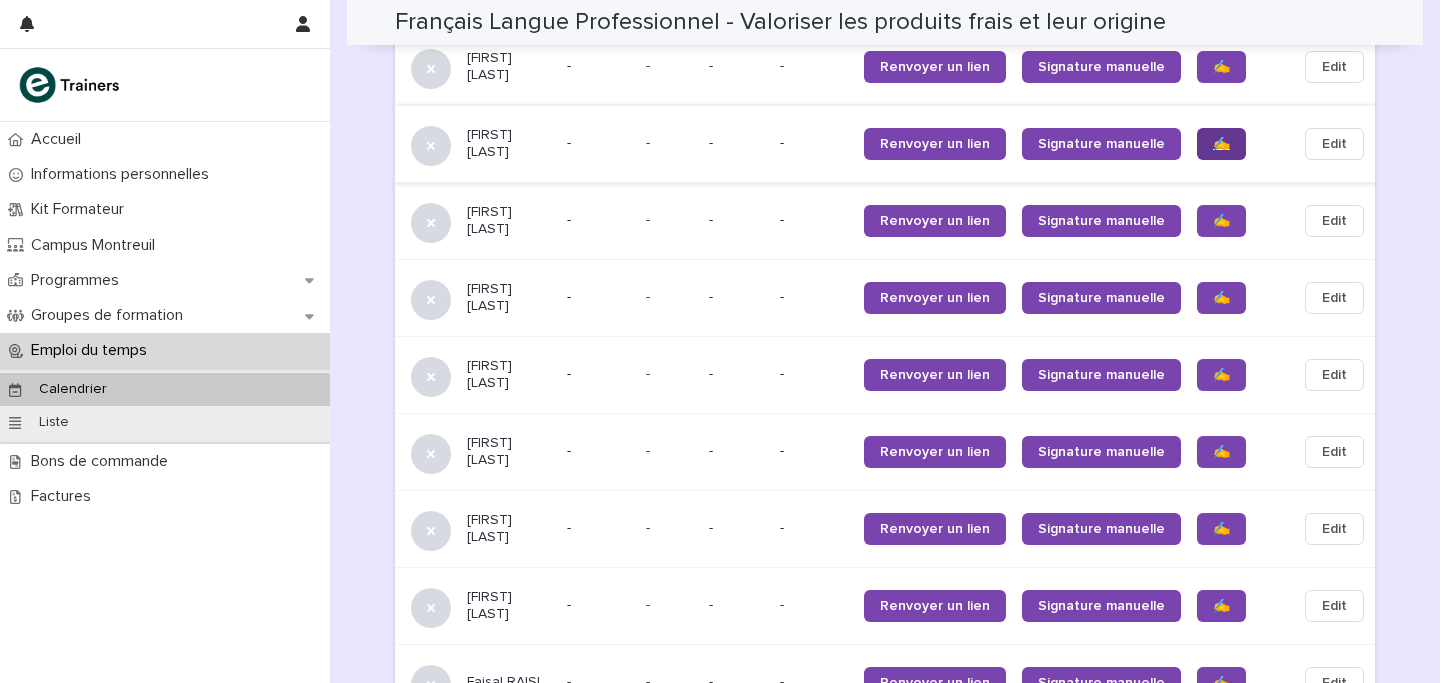 scroll, scrollTop: 1429, scrollLeft: 0, axis: vertical 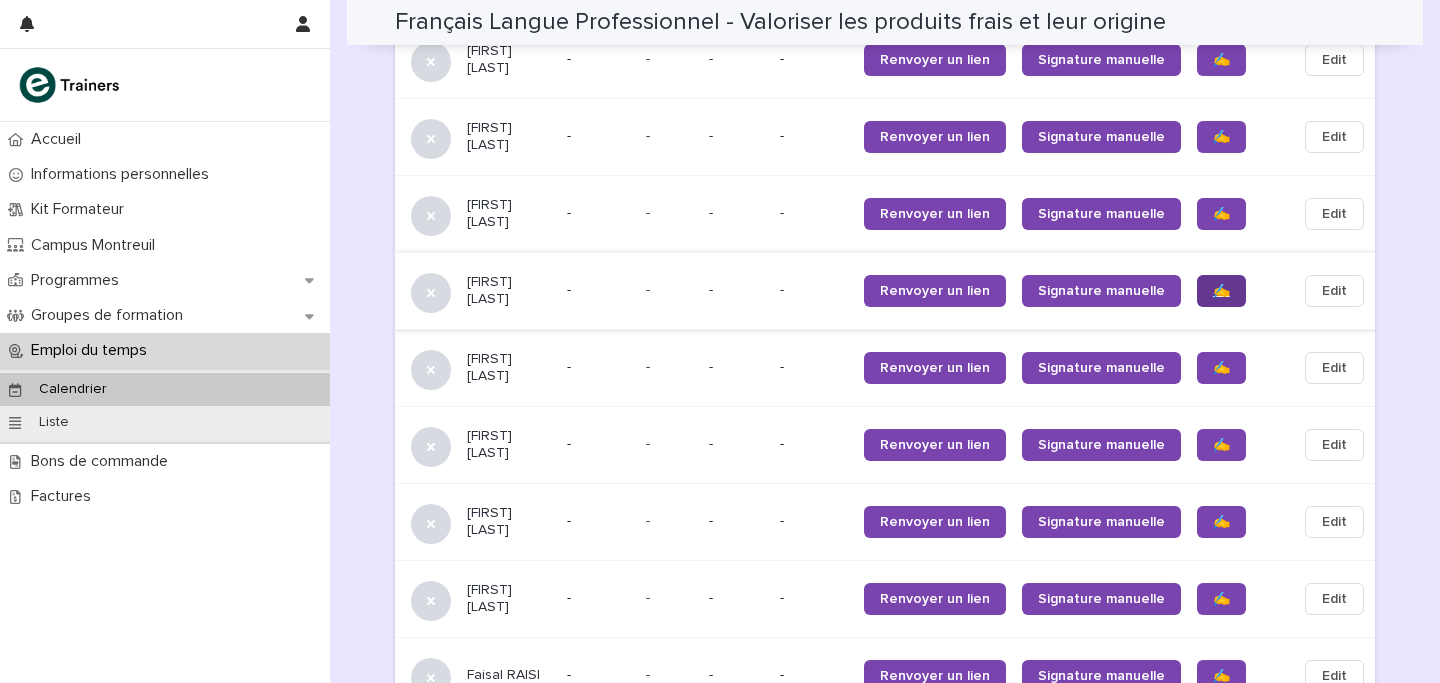 click on "✍️" at bounding box center (1221, 291) 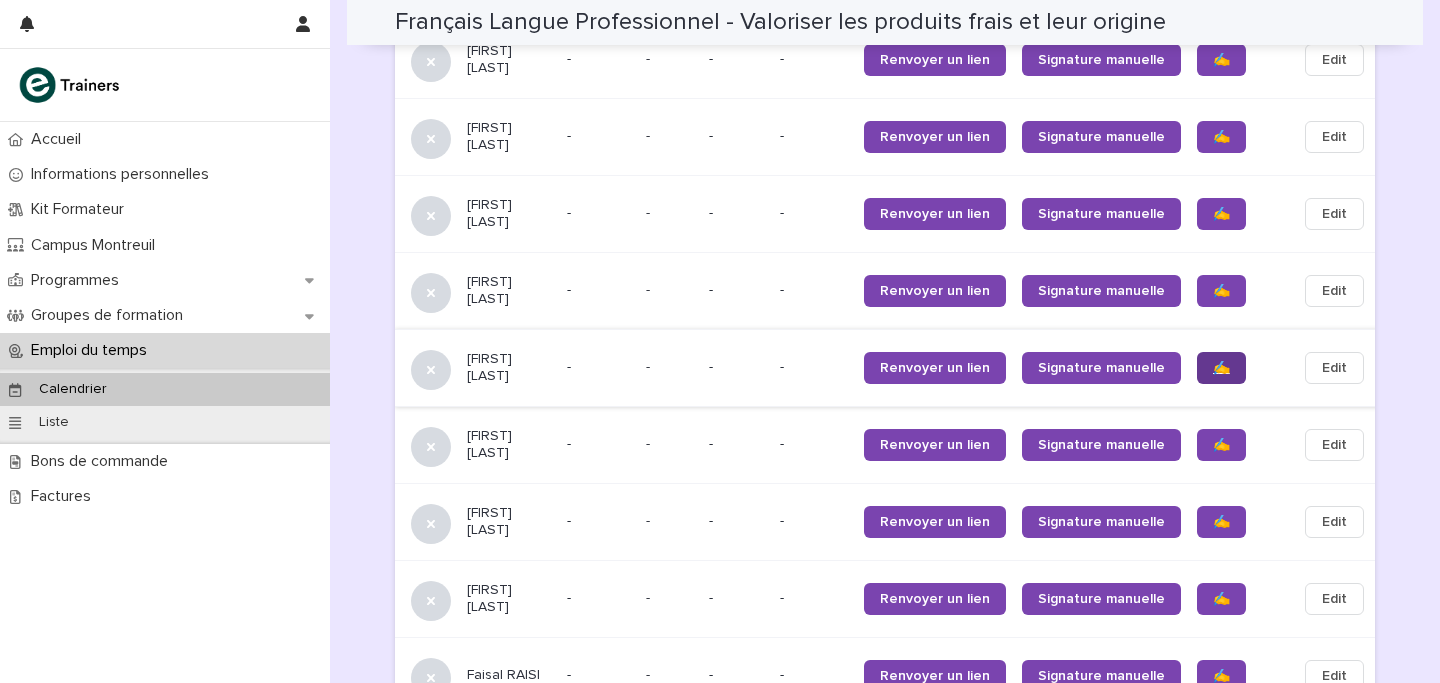 click on "✍️" at bounding box center [1221, 368] 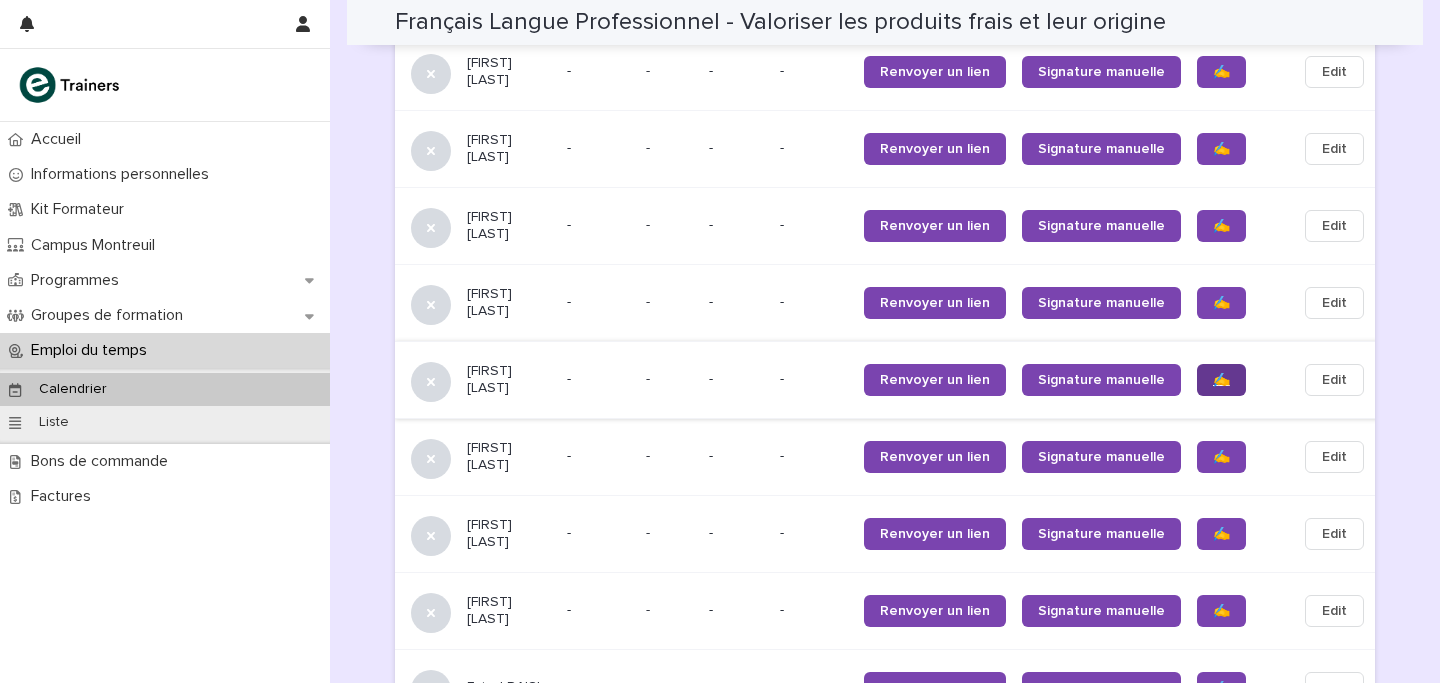 scroll, scrollTop: 1465, scrollLeft: 0, axis: vertical 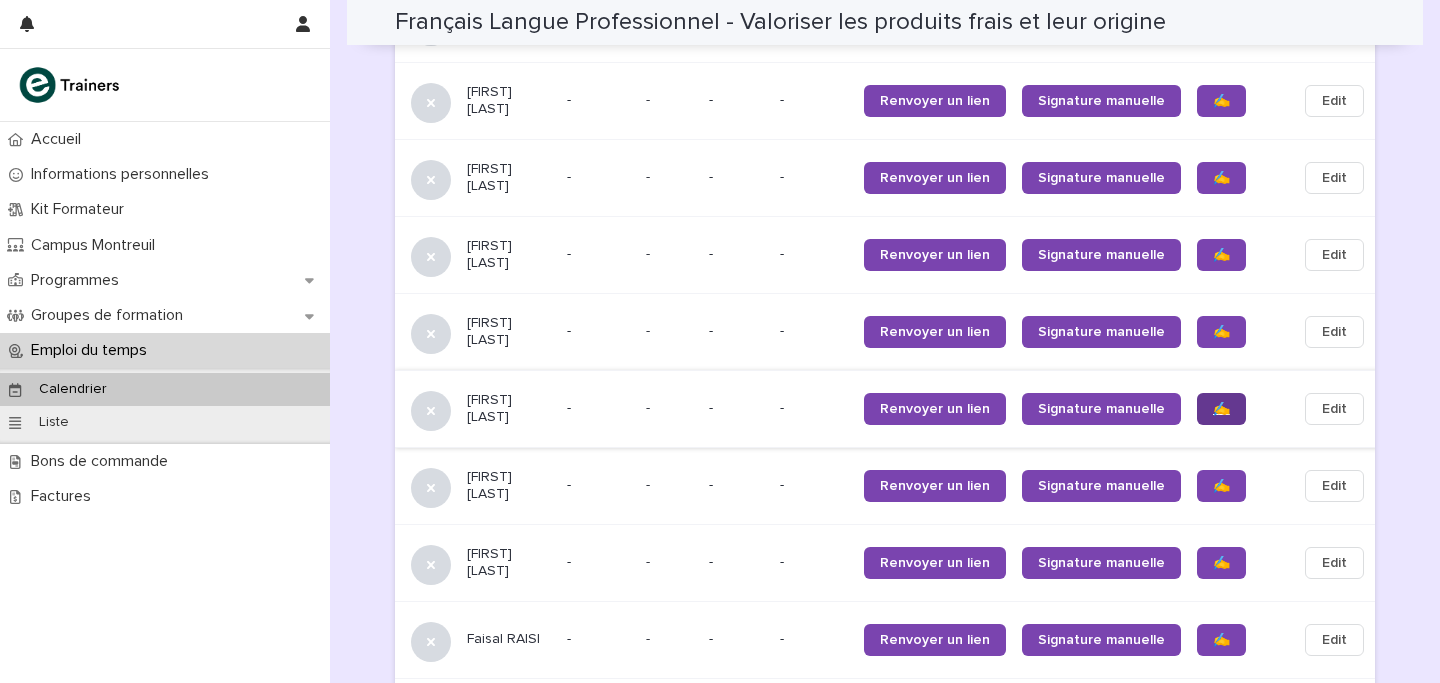click on "✍️" at bounding box center [1221, 409] 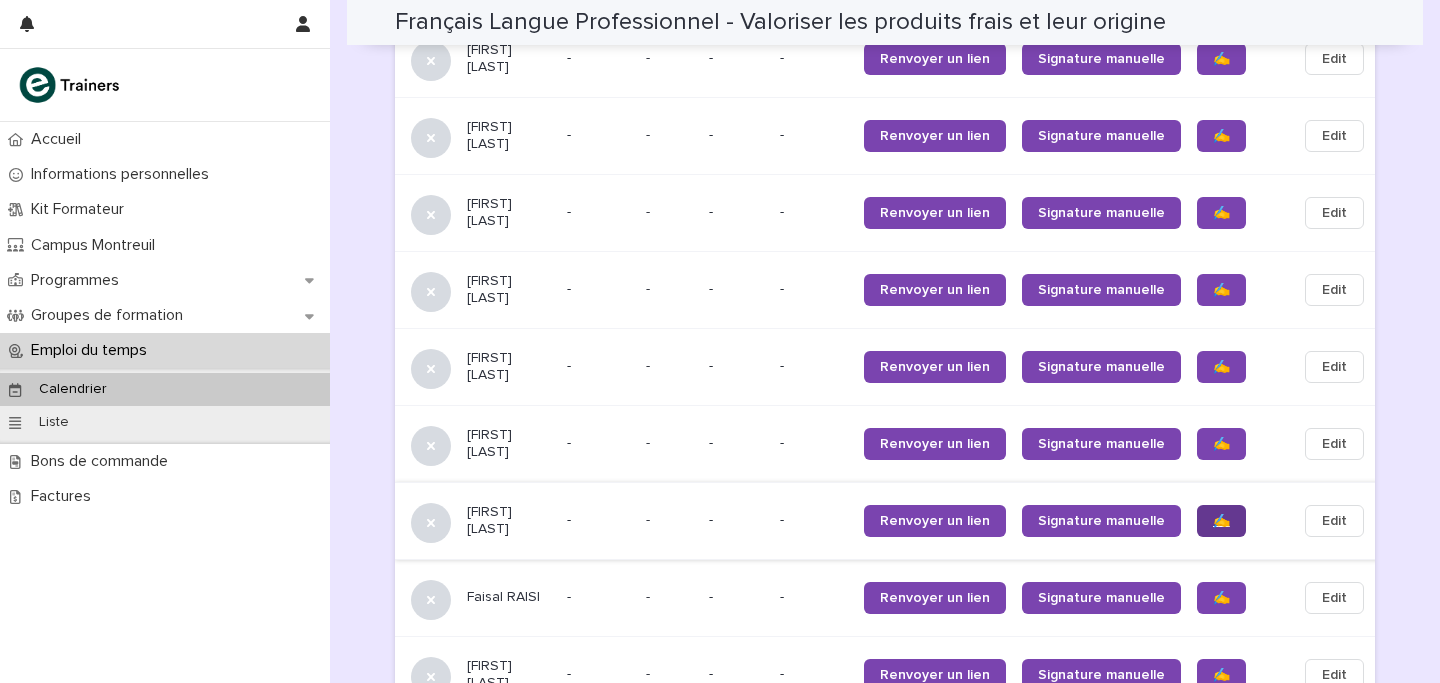 click on "✍️" at bounding box center (1221, 521) 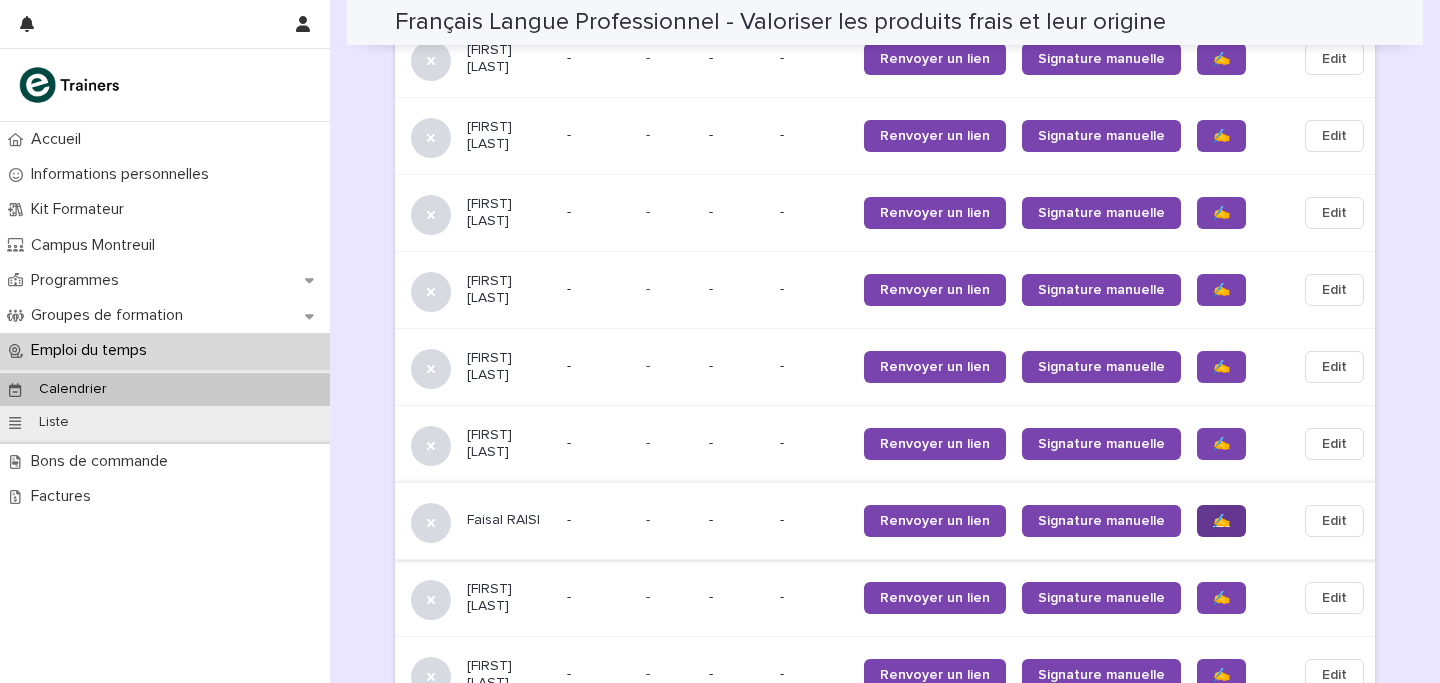 click on "✍️" at bounding box center (1221, 521) 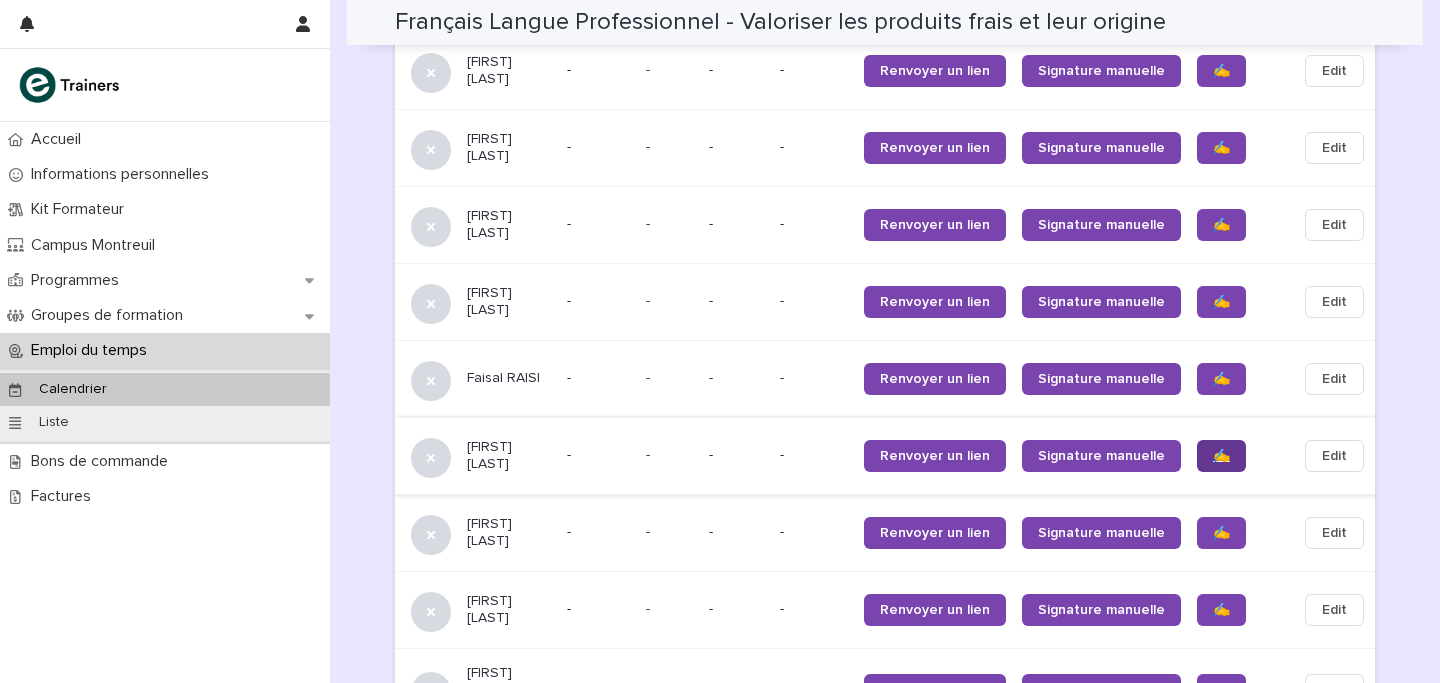 scroll, scrollTop: 1735, scrollLeft: 0, axis: vertical 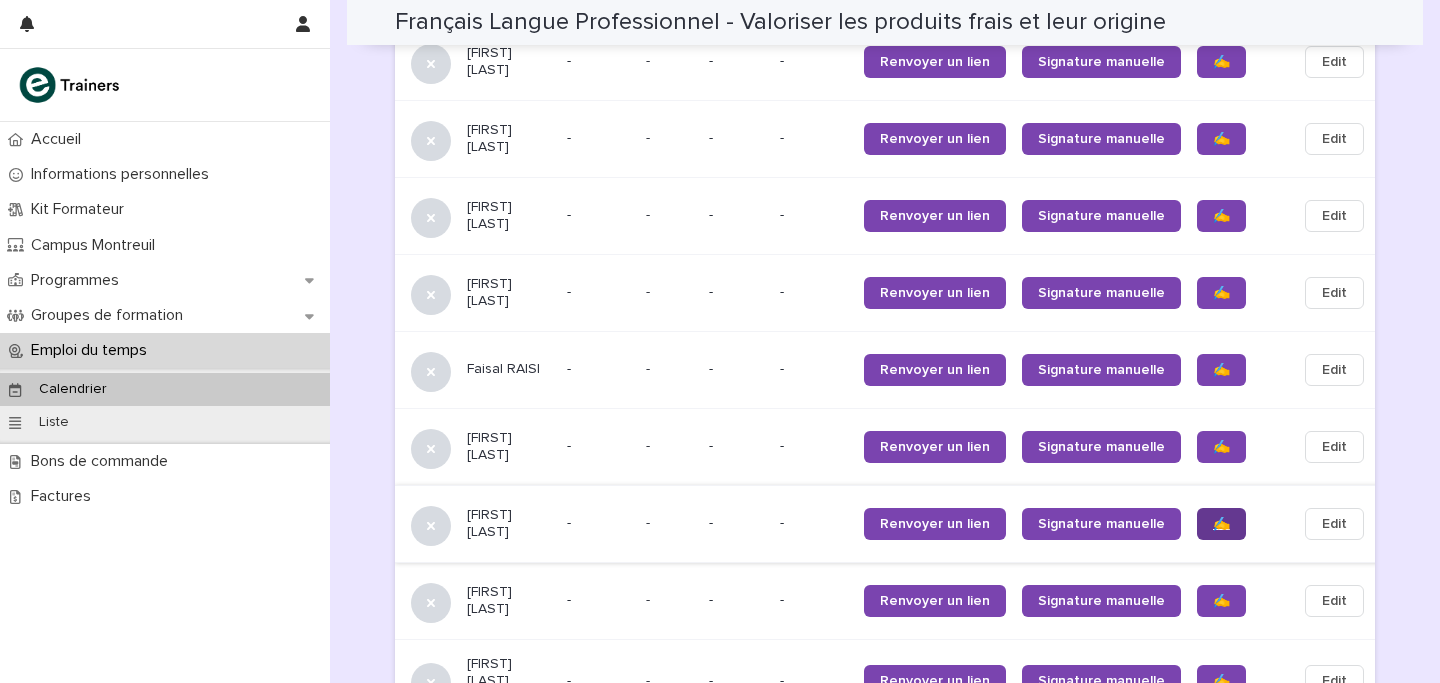 click on "✍️" at bounding box center (1221, 524) 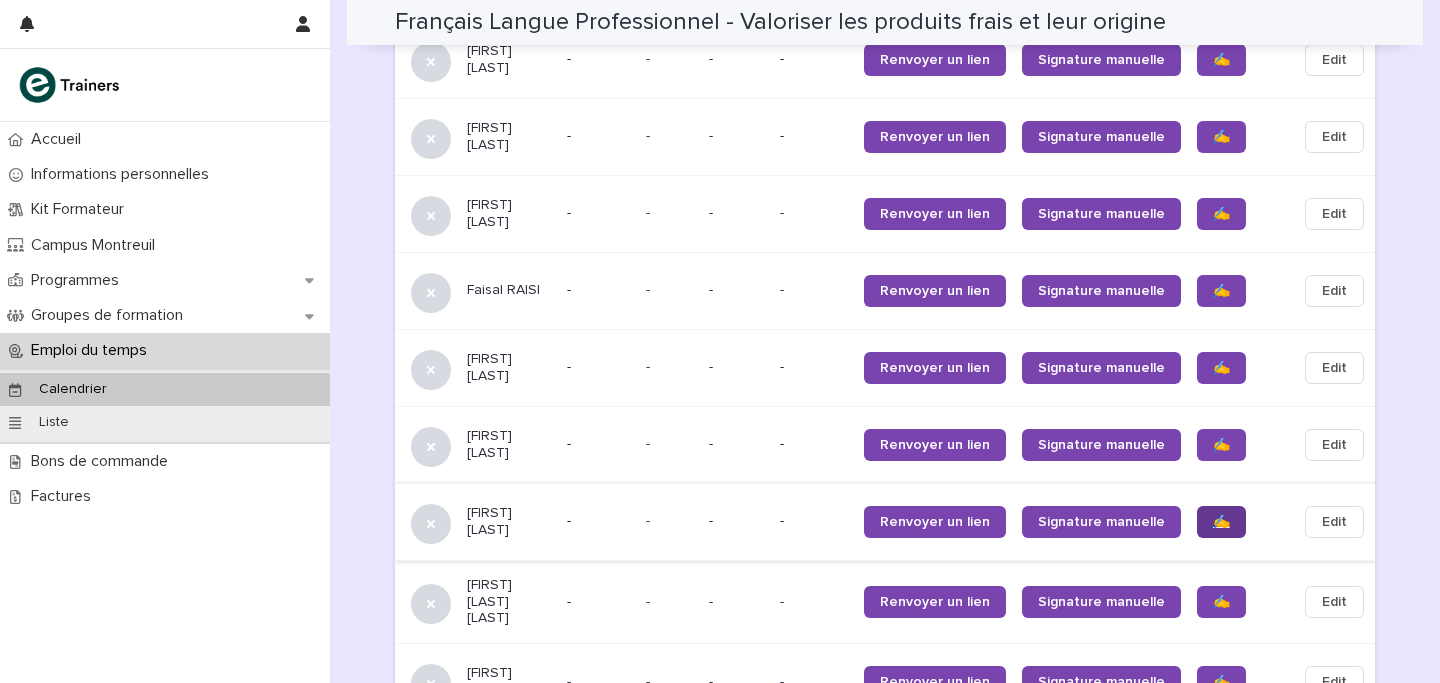 click on "✍️" at bounding box center (1221, 522) 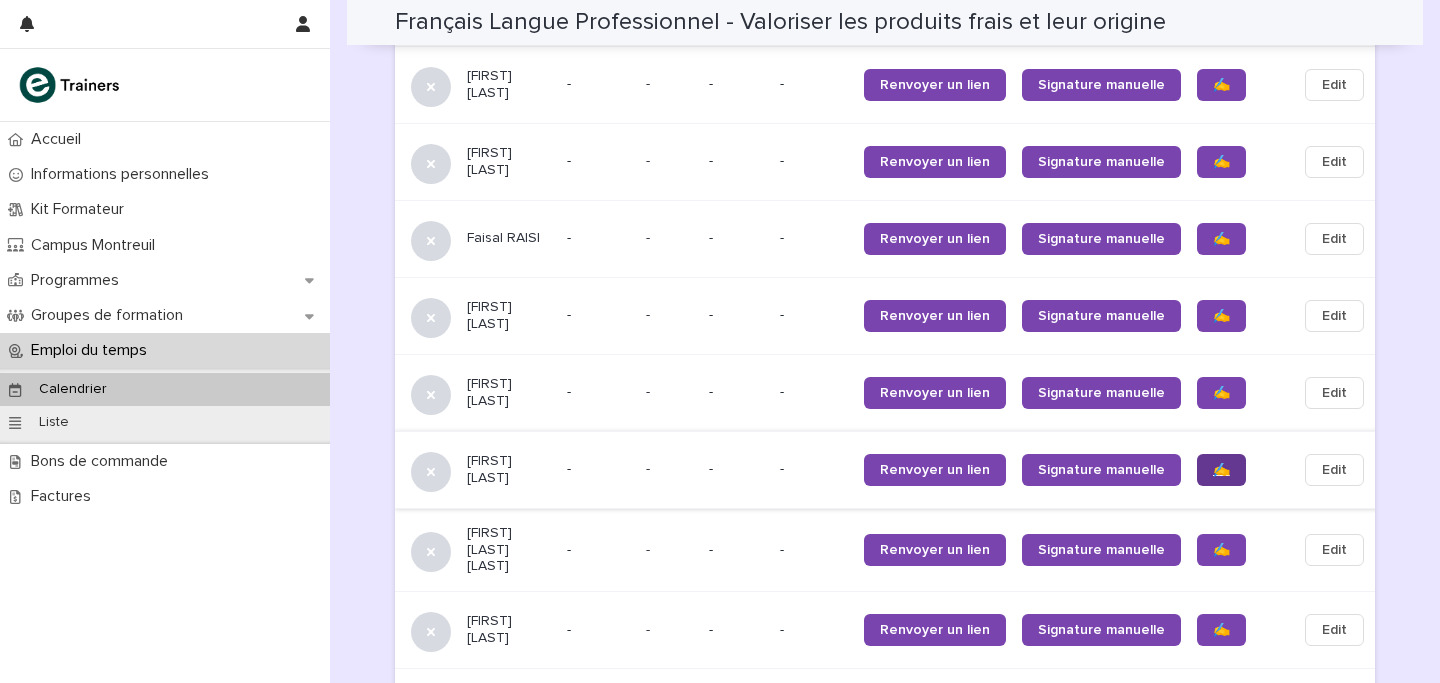 scroll, scrollTop: 1878, scrollLeft: 0, axis: vertical 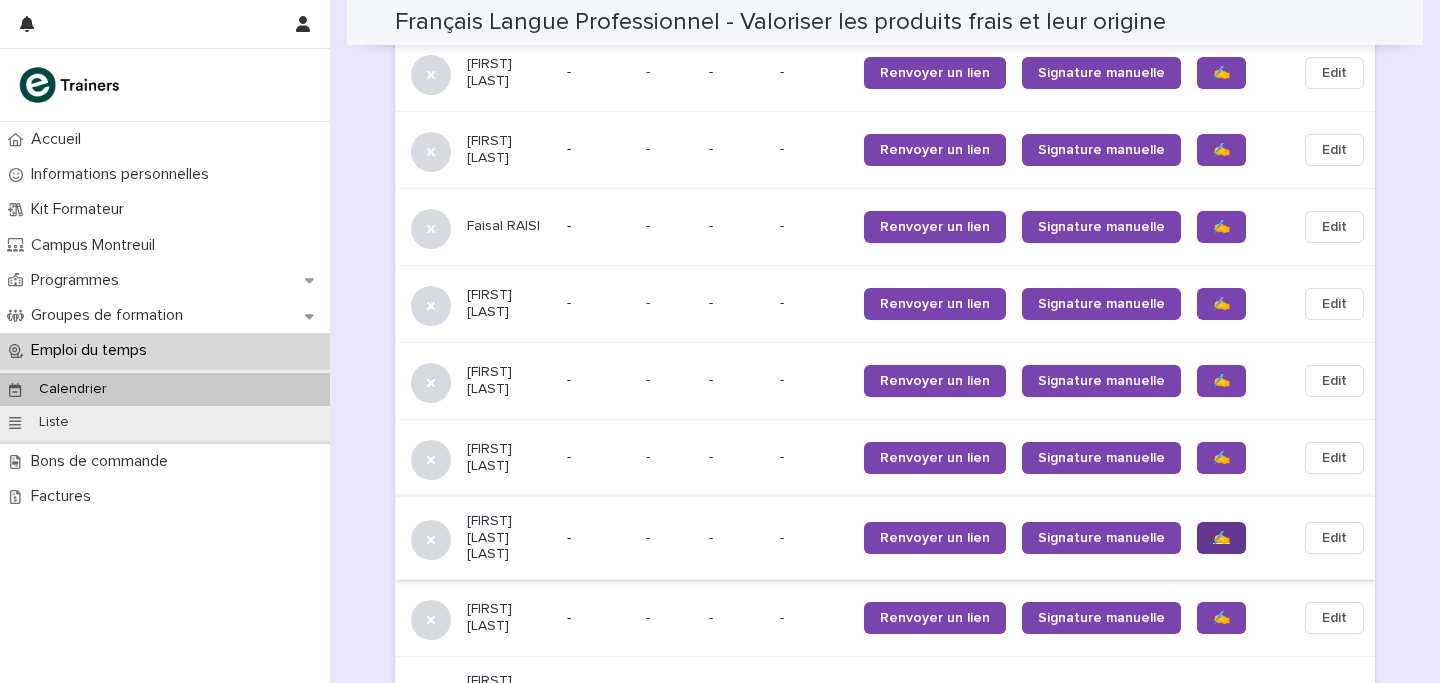 click on "✍️" at bounding box center (1221, 538) 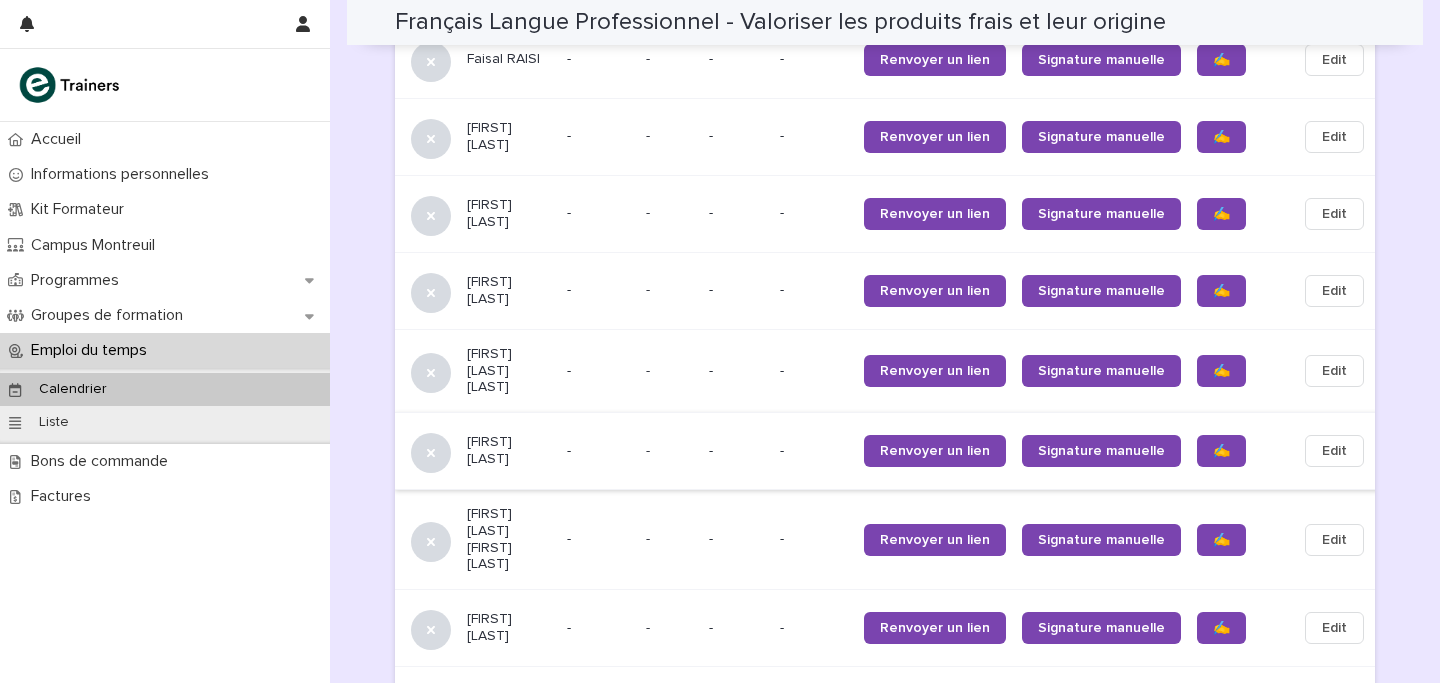 scroll, scrollTop: 2070, scrollLeft: 0, axis: vertical 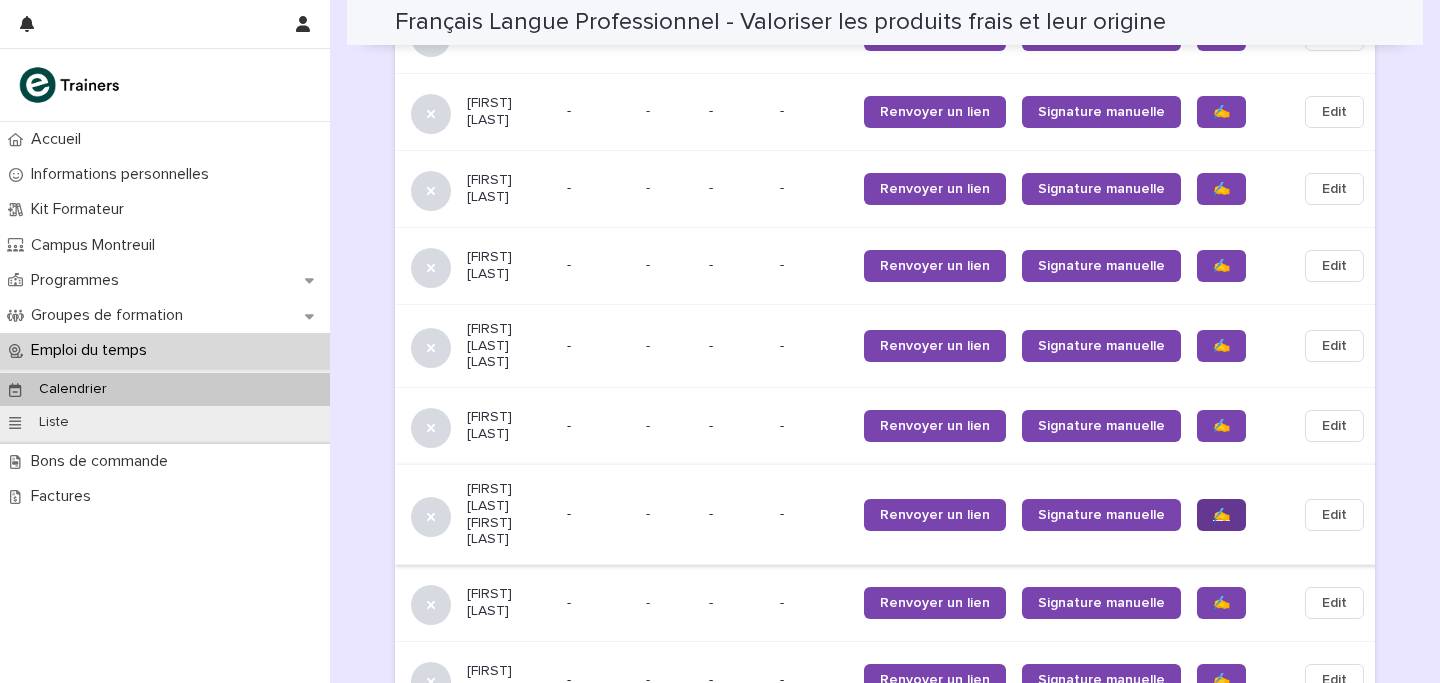 click on "✍️" at bounding box center (1221, 515) 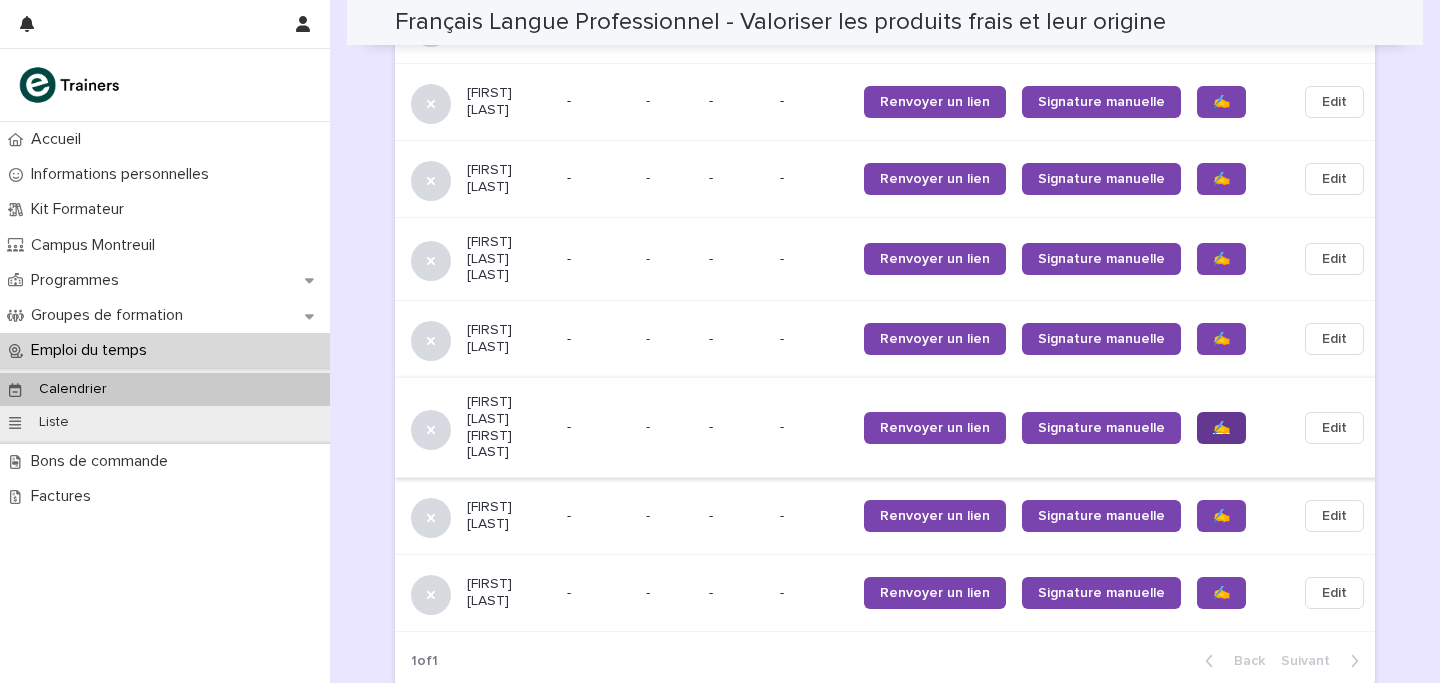 click on "✍️" at bounding box center (1221, 516) 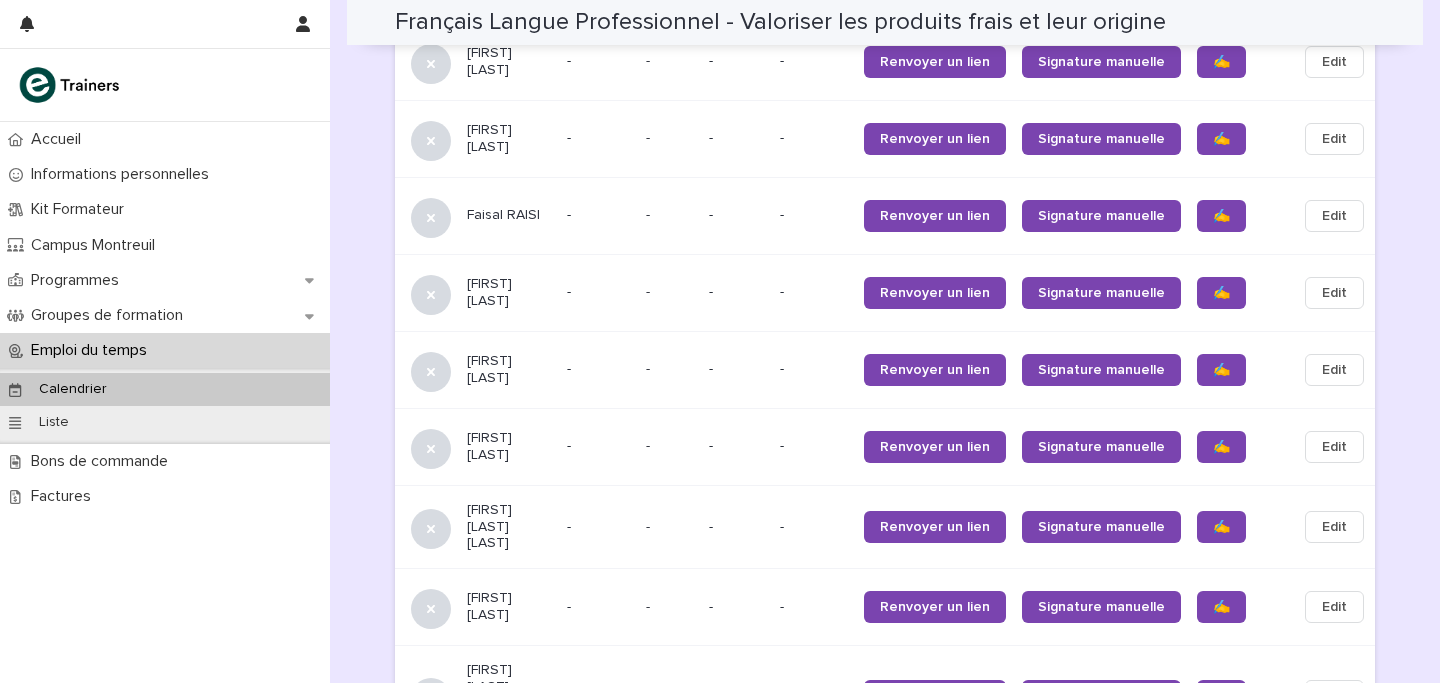 scroll, scrollTop: 1900, scrollLeft: 0, axis: vertical 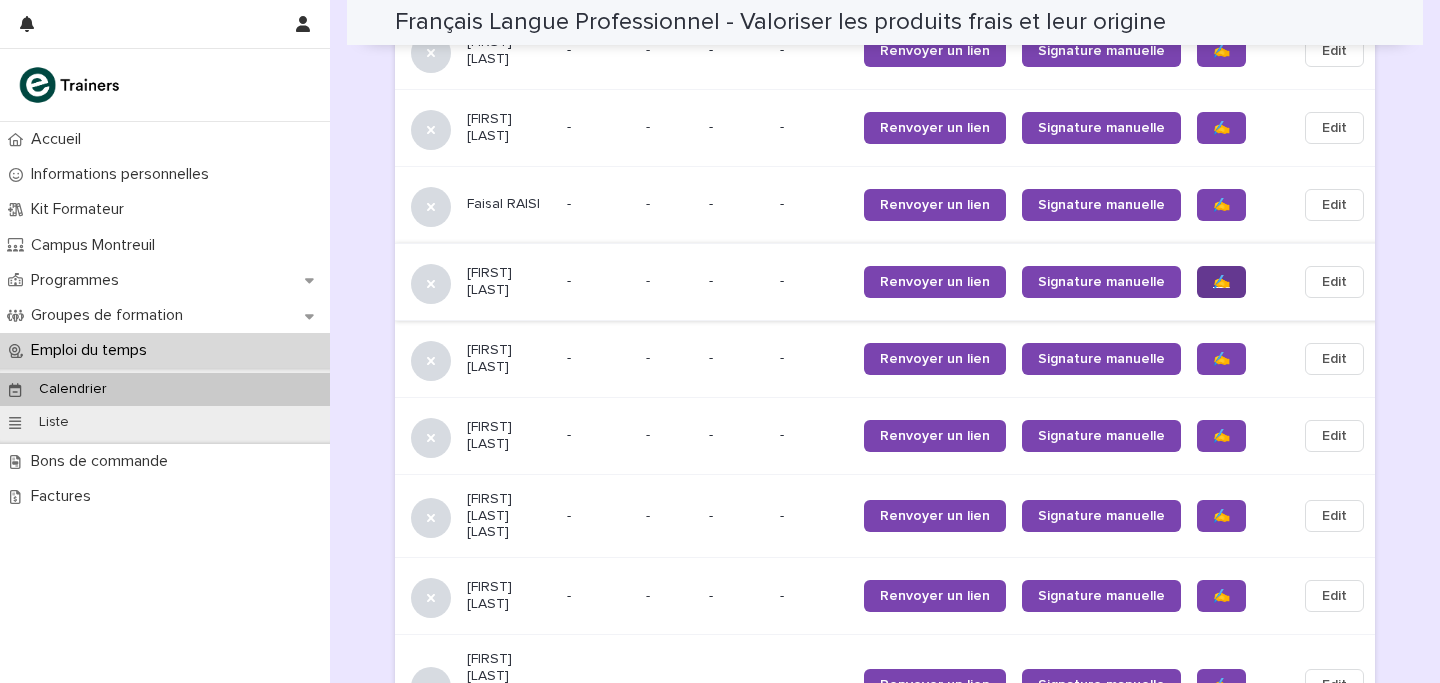 click on "✍️" at bounding box center [1221, 282] 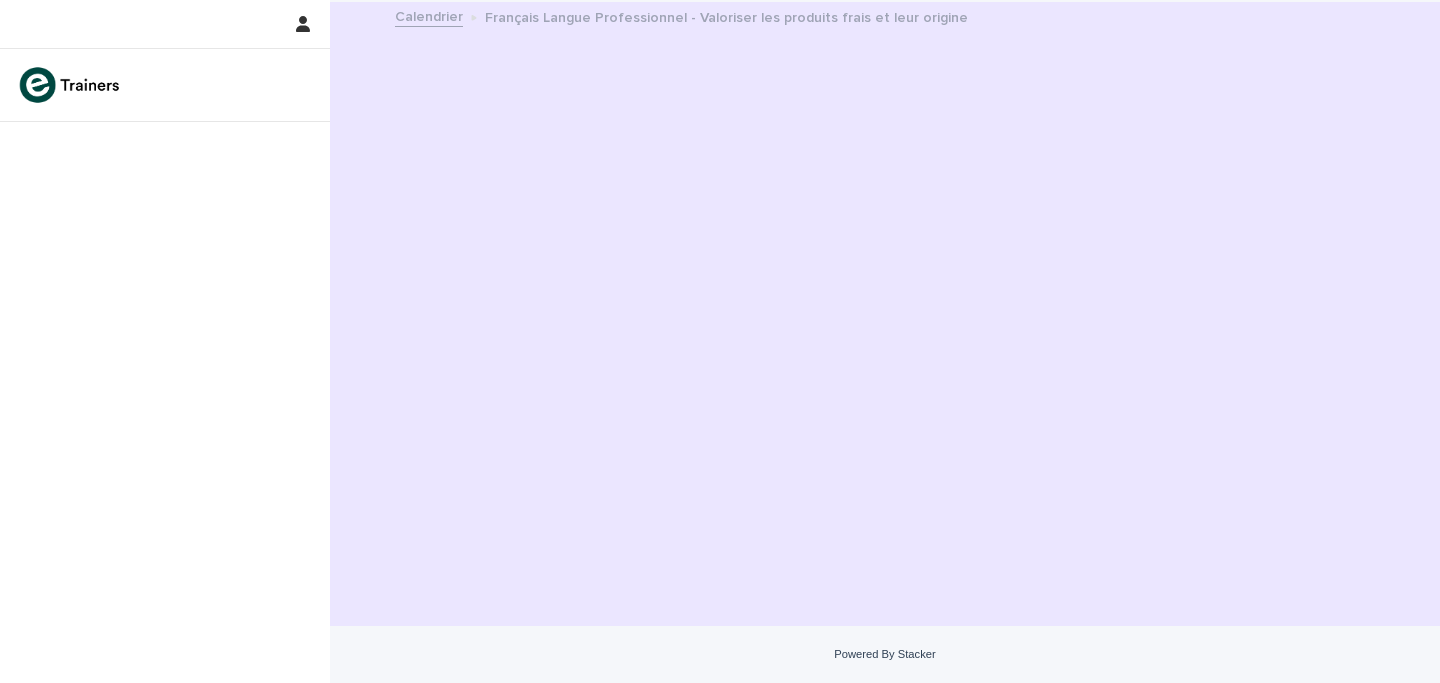 scroll, scrollTop: 0, scrollLeft: 0, axis: both 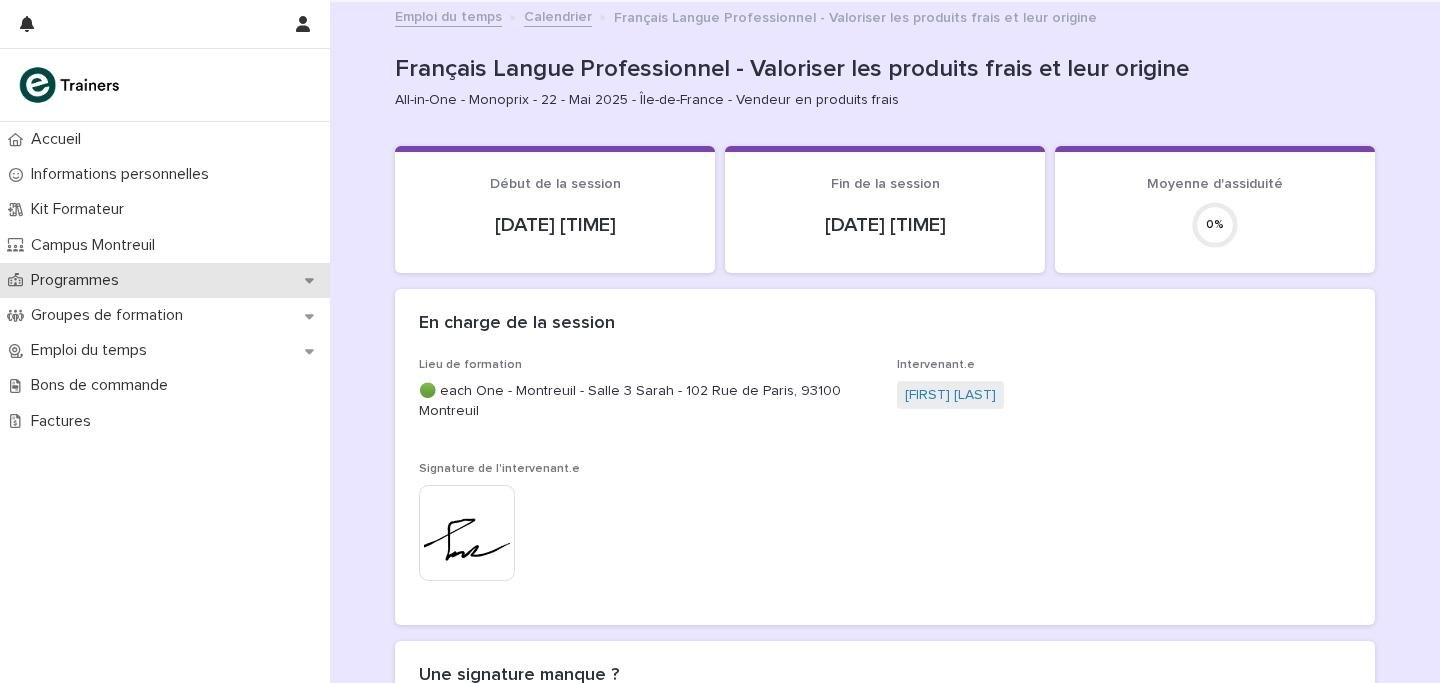 click on "Programmes" at bounding box center [79, 280] 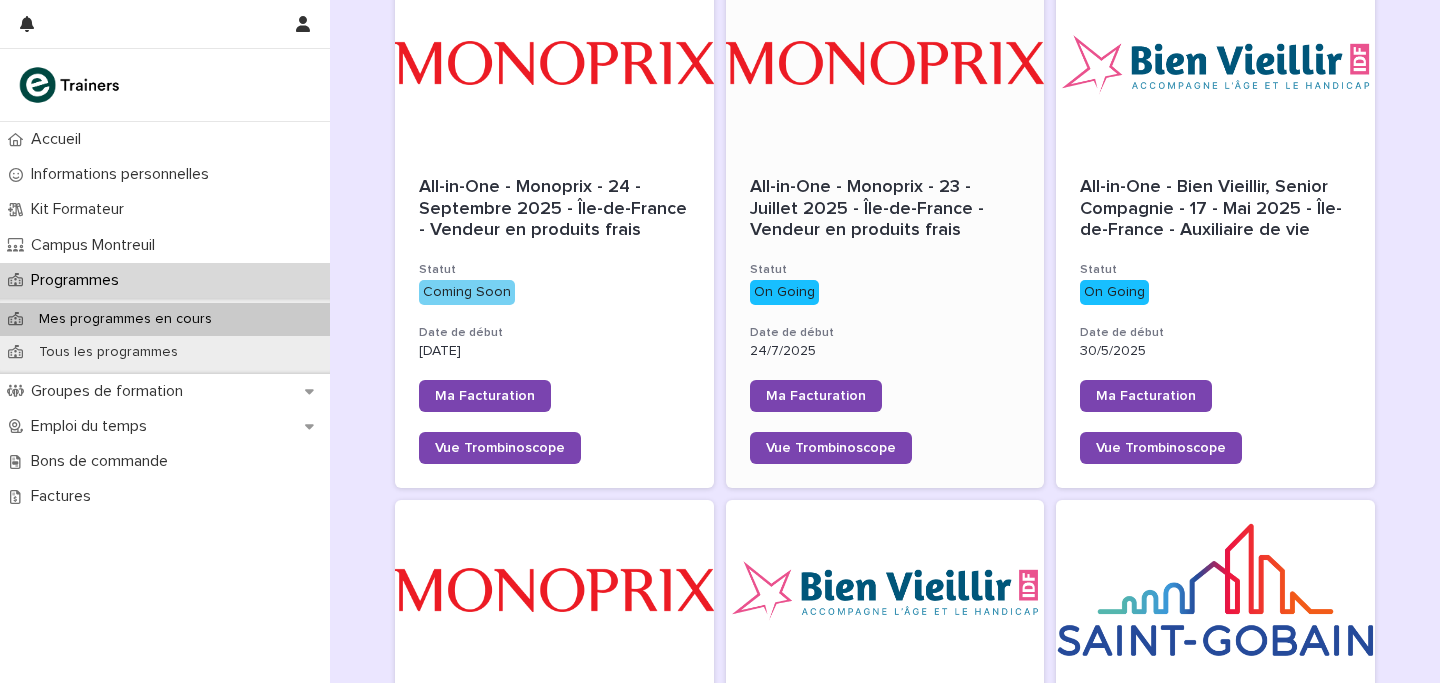 scroll, scrollTop: 322, scrollLeft: 0, axis: vertical 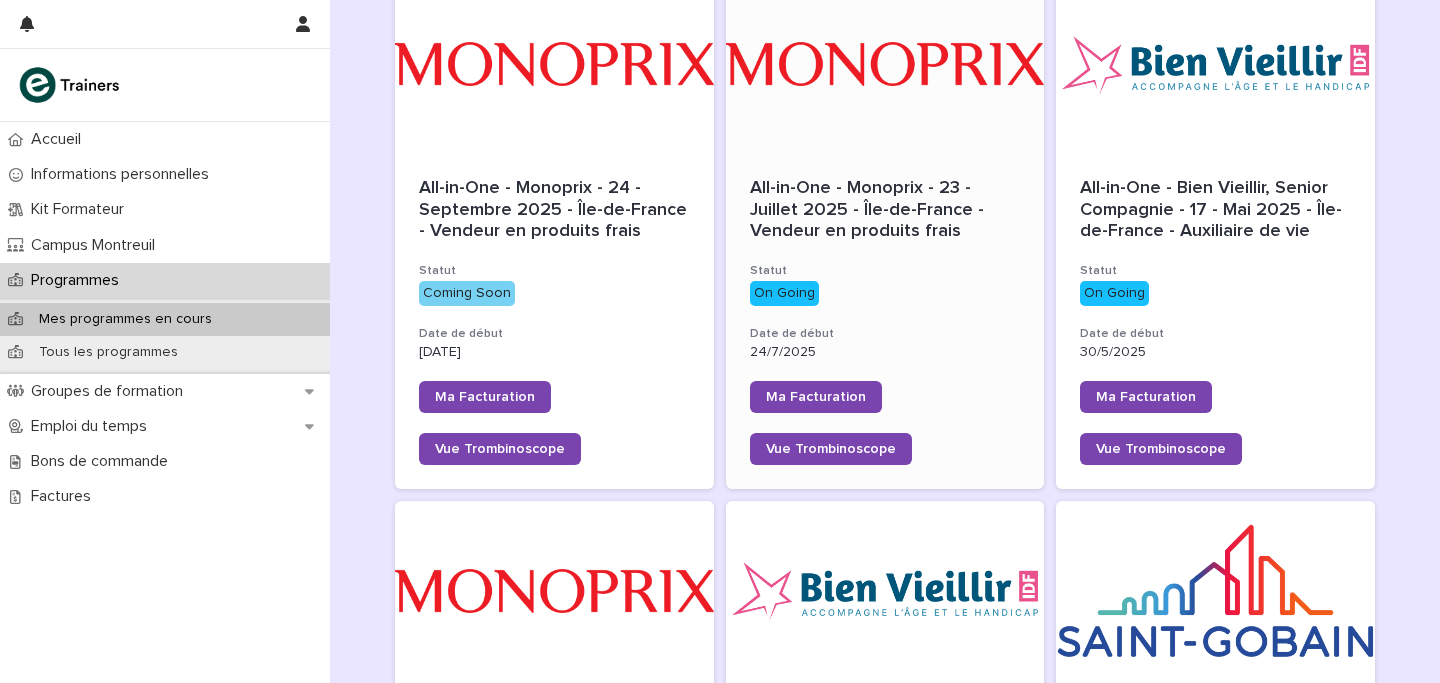 click on "All-in-One - Monoprix - 23 - Juillet 2025 - Île-de-France - Vendeur en produits frais" at bounding box center (869, 209) 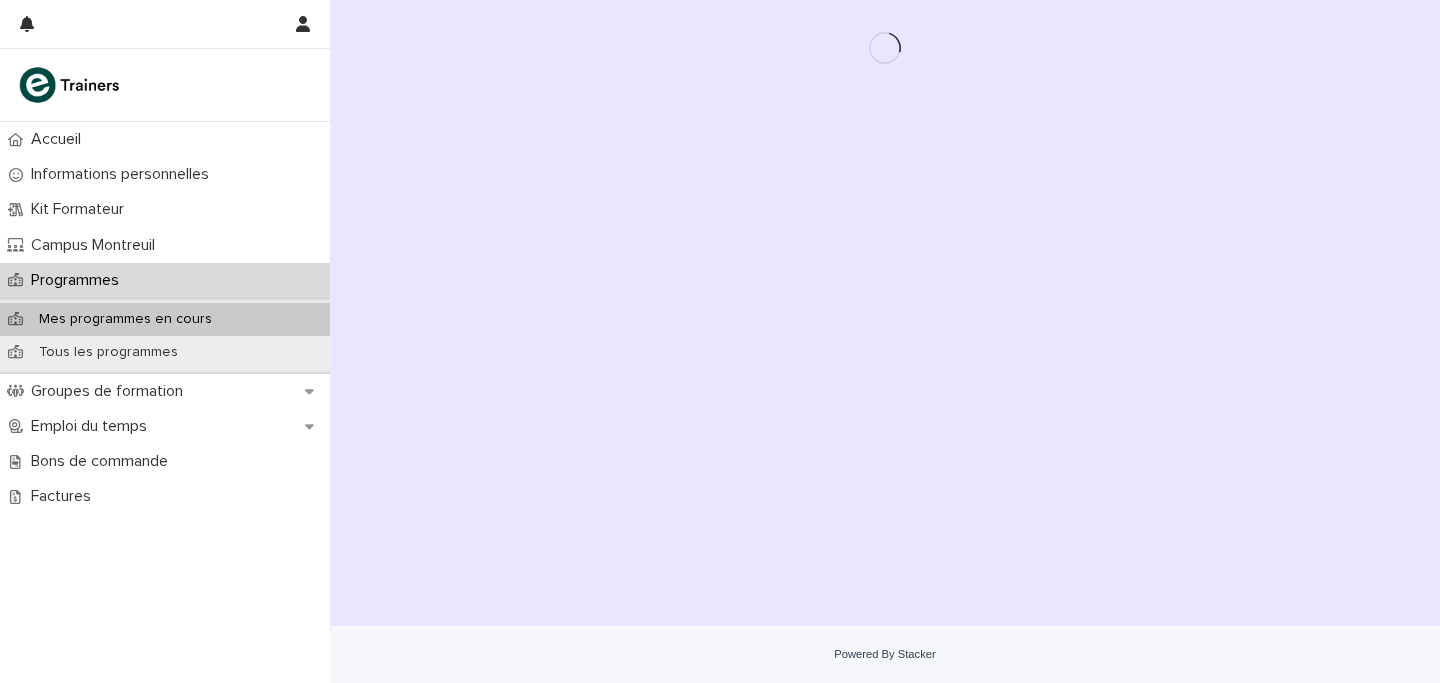 scroll, scrollTop: 0, scrollLeft: 0, axis: both 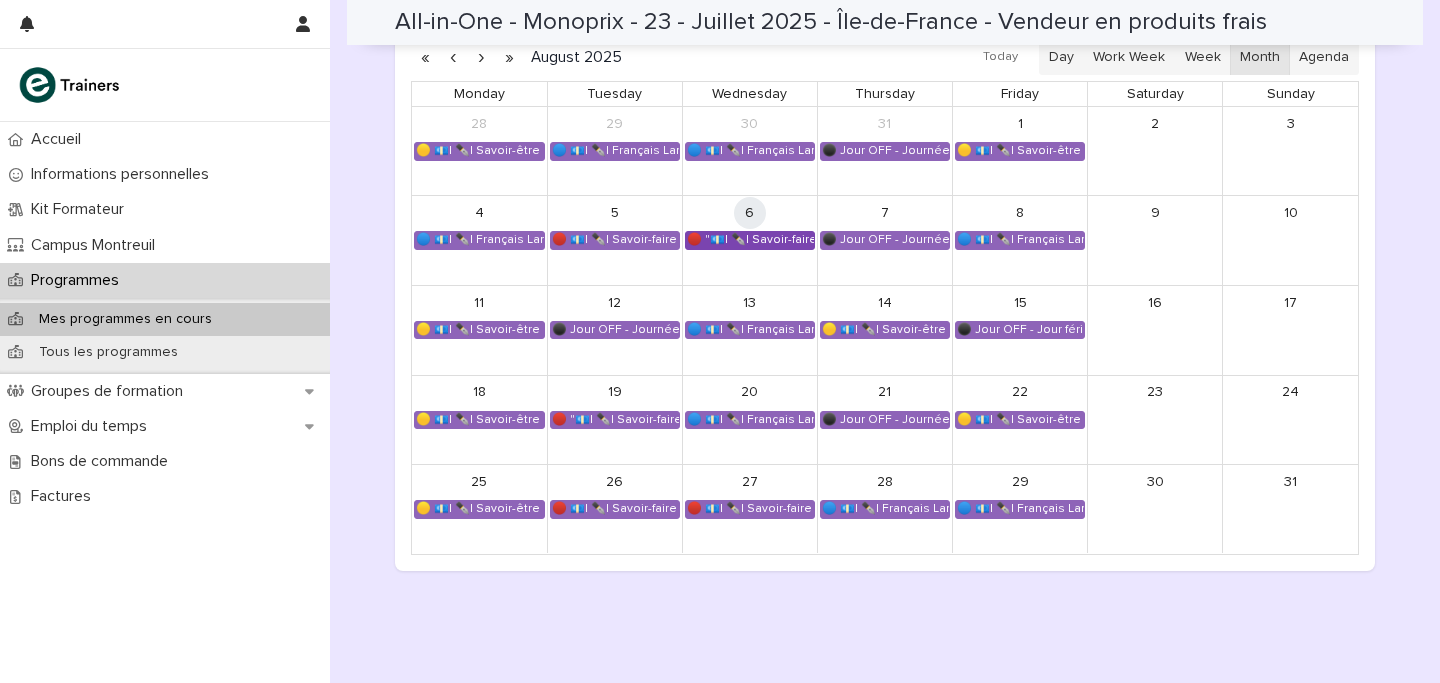 click on "🔴 "💶| ✒️| Savoir-faire métier - Accueil, renseignement, orientation et service au client"" at bounding box center [750, 240] 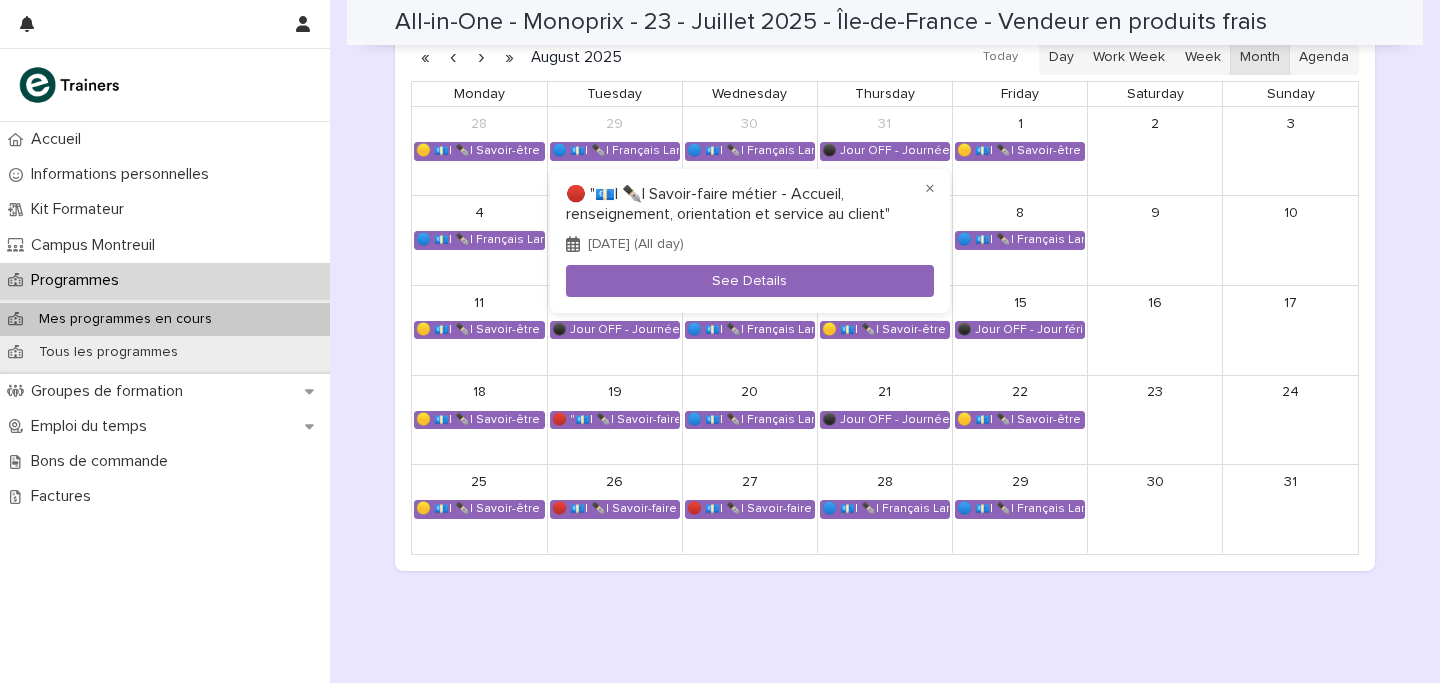 click at bounding box center (720, 341) 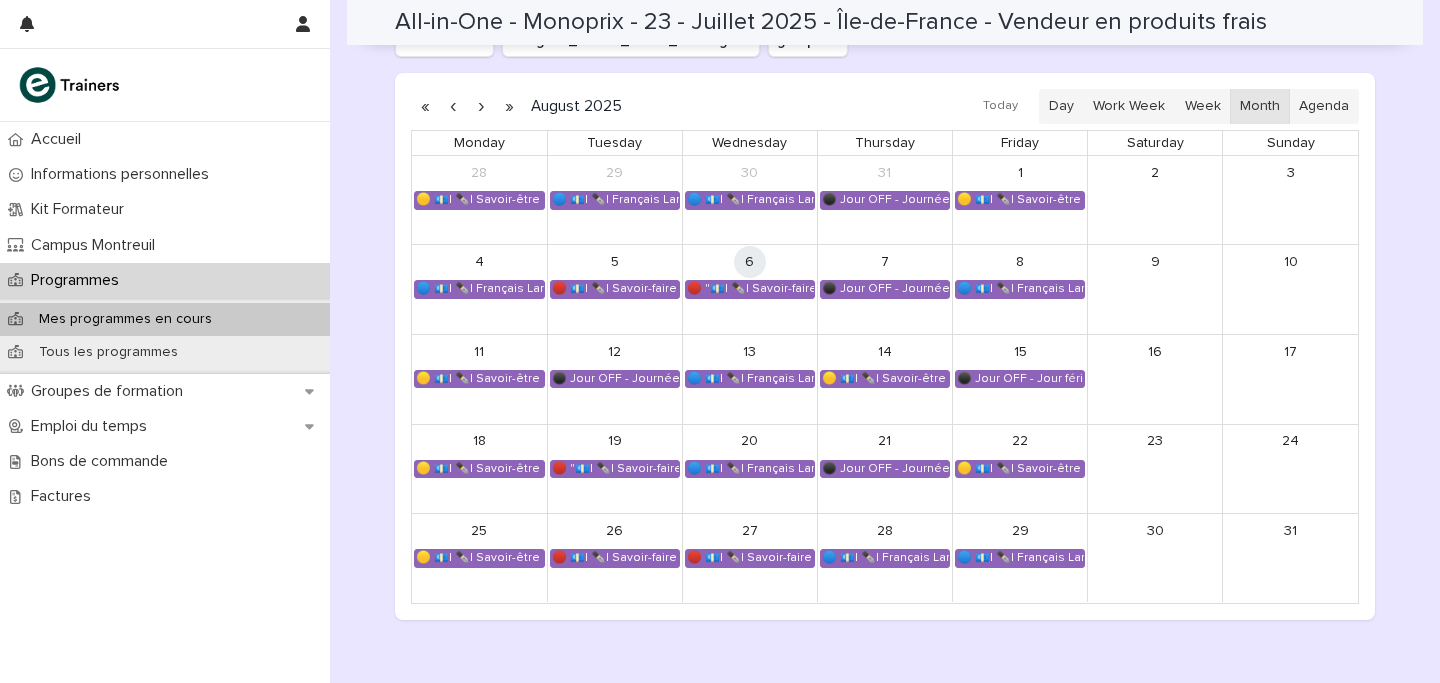scroll, scrollTop: 1388, scrollLeft: 0, axis: vertical 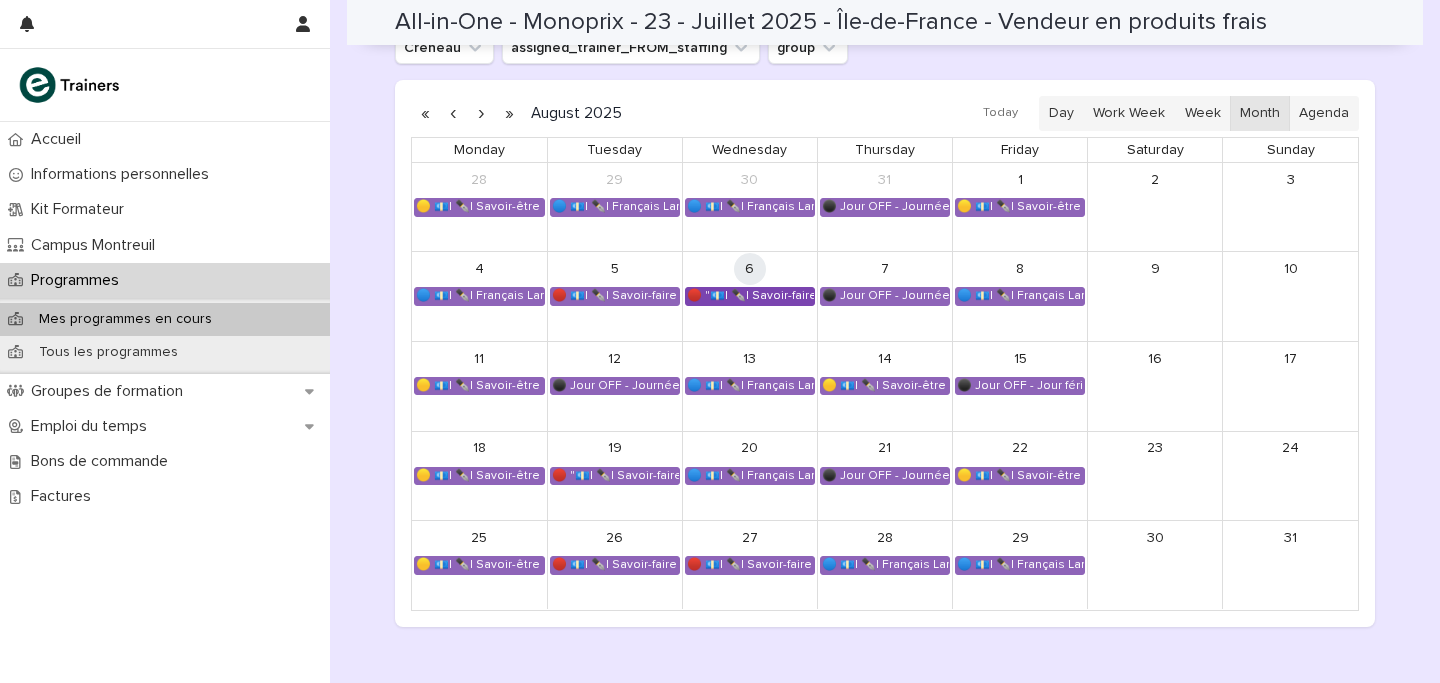click on "🔴 "💶| ✒️| Savoir-faire métier - Accueil, renseignement, orientation et service au client"" at bounding box center (750, 296) 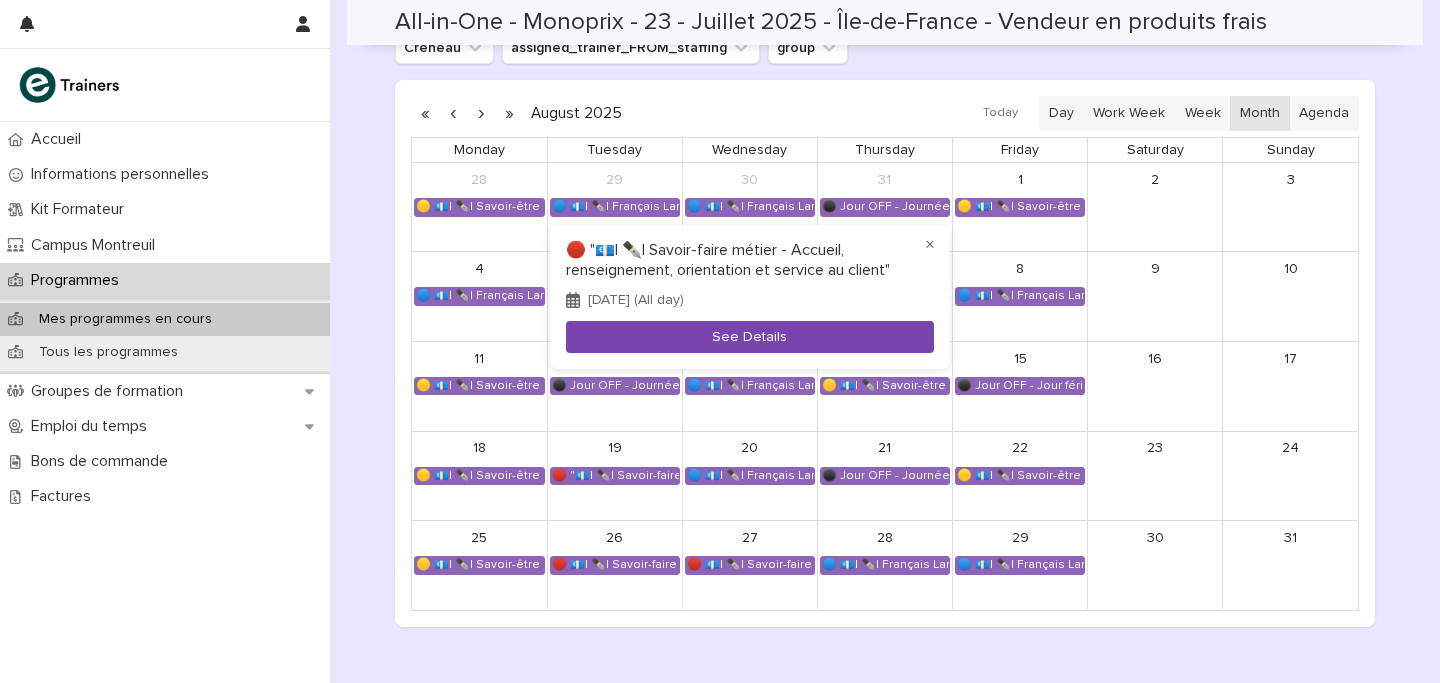 click on "See Details" at bounding box center (750, 337) 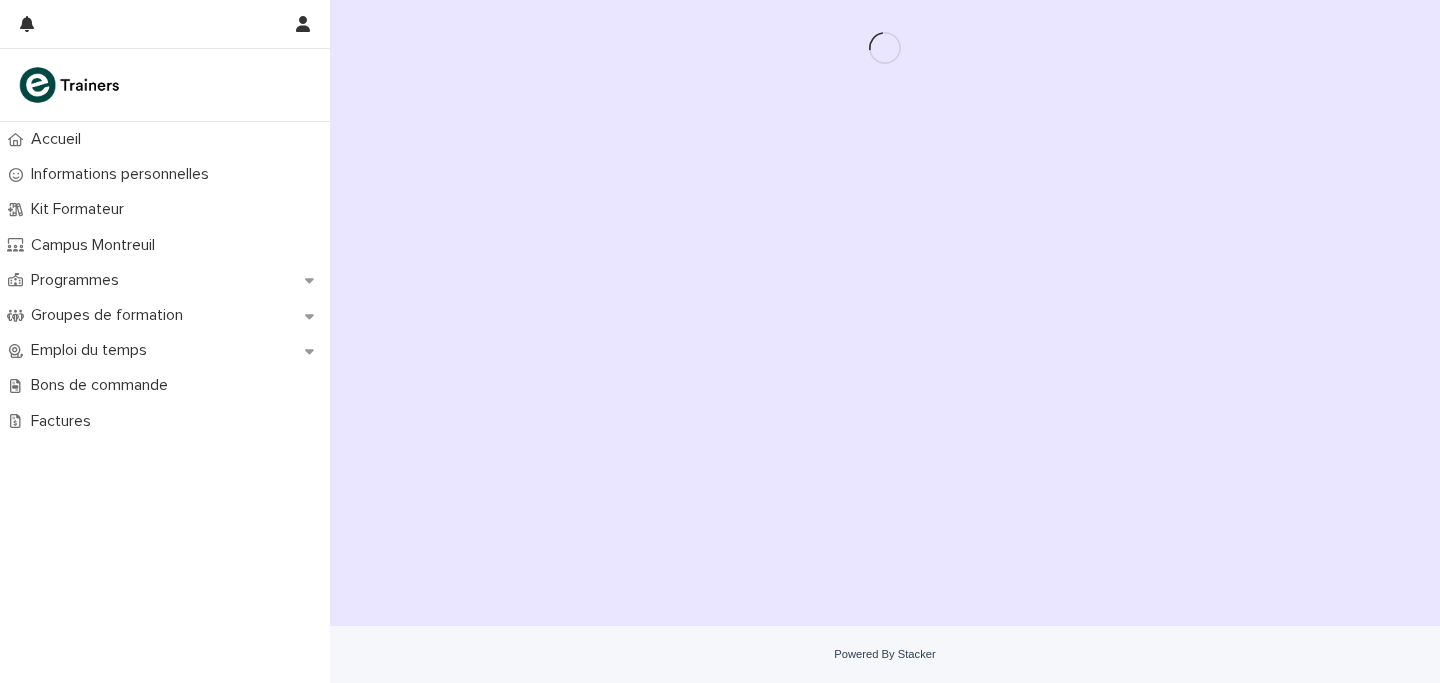 scroll, scrollTop: 0, scrollLeft: 0, axis: both 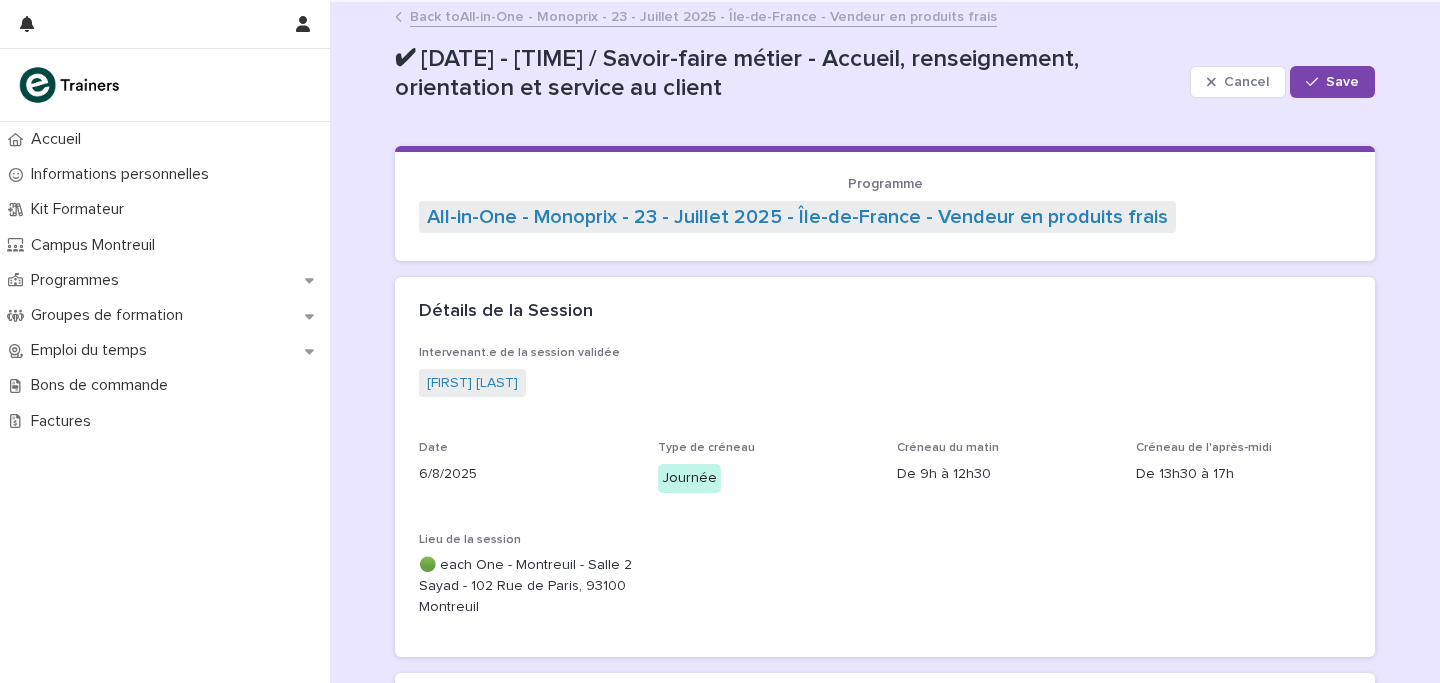 click on "Back to  All-in-One - Monoprix - 23 - Juillet 2025 - Île-de-France - Vendeur en produits frais" at bounding box center (703, 15) 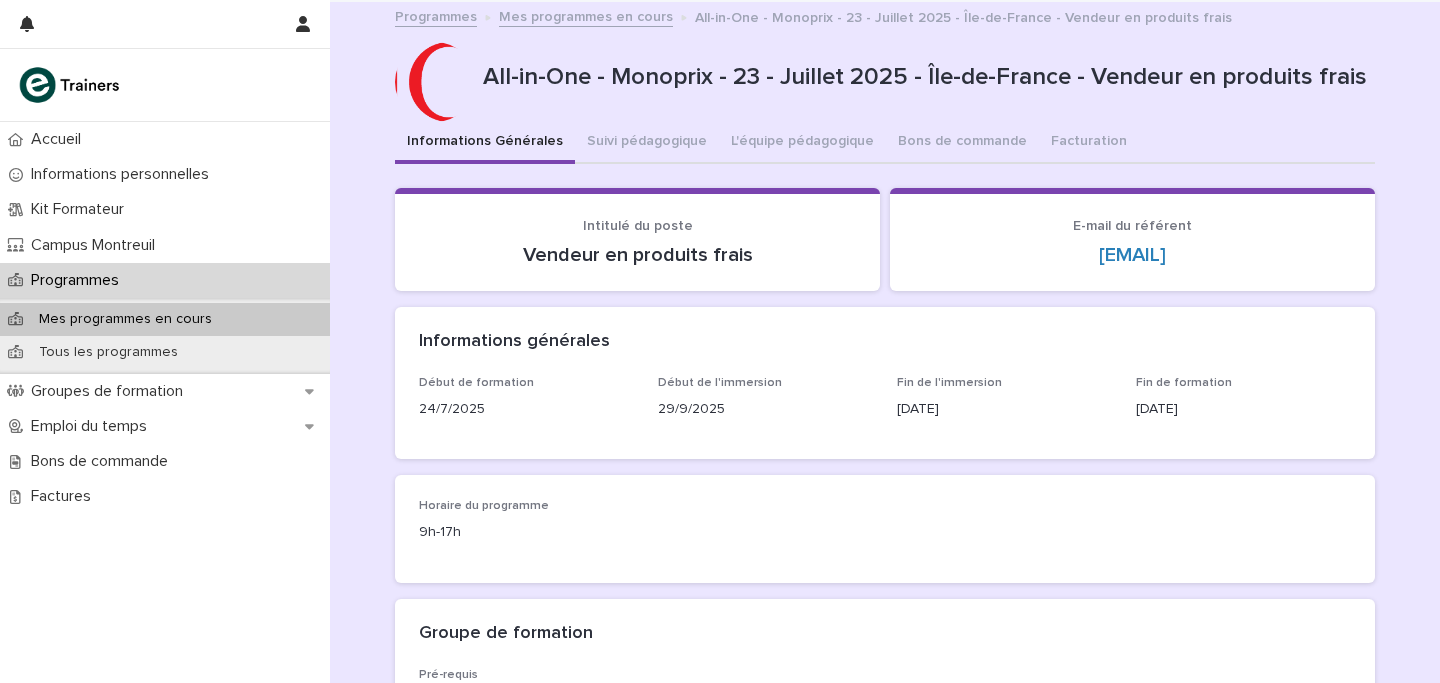 click on "**********" at bounding box center (885, 783) 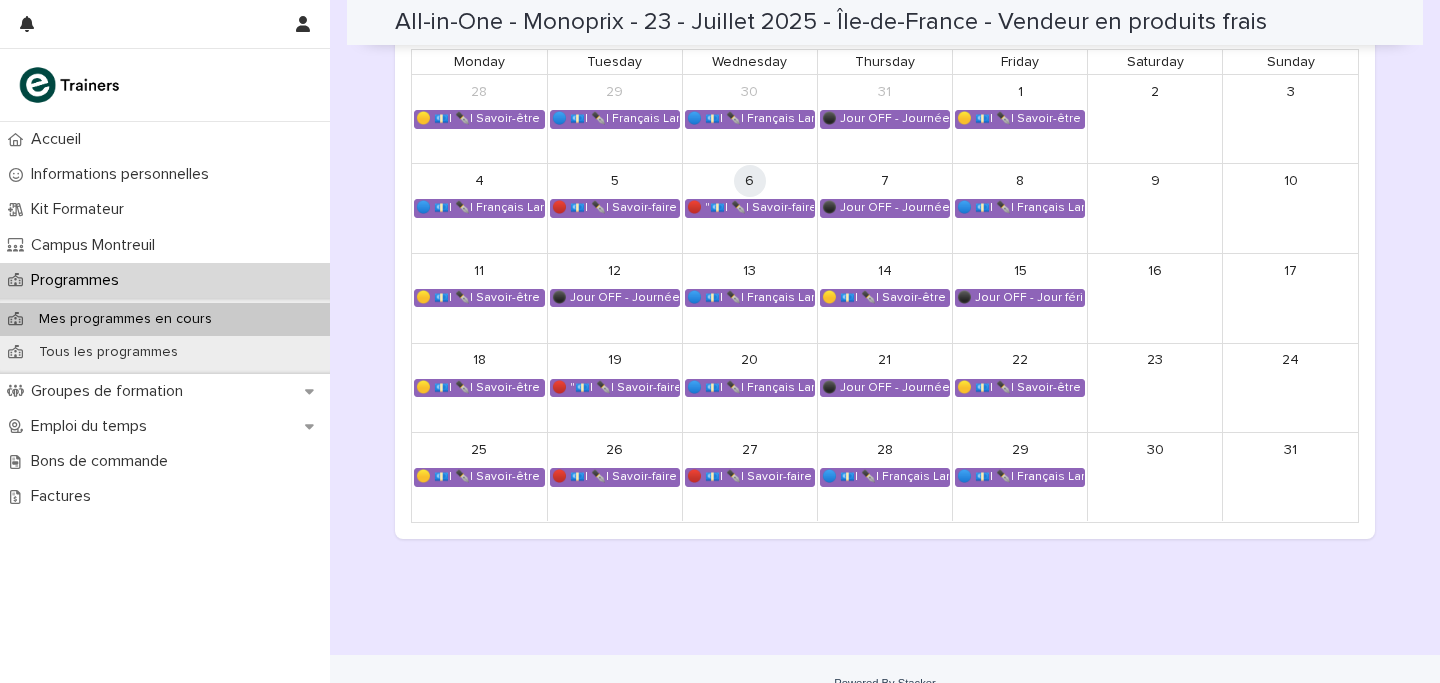 scroll, scrollTop: 1477, scrollLeft: 0, axis: vertical 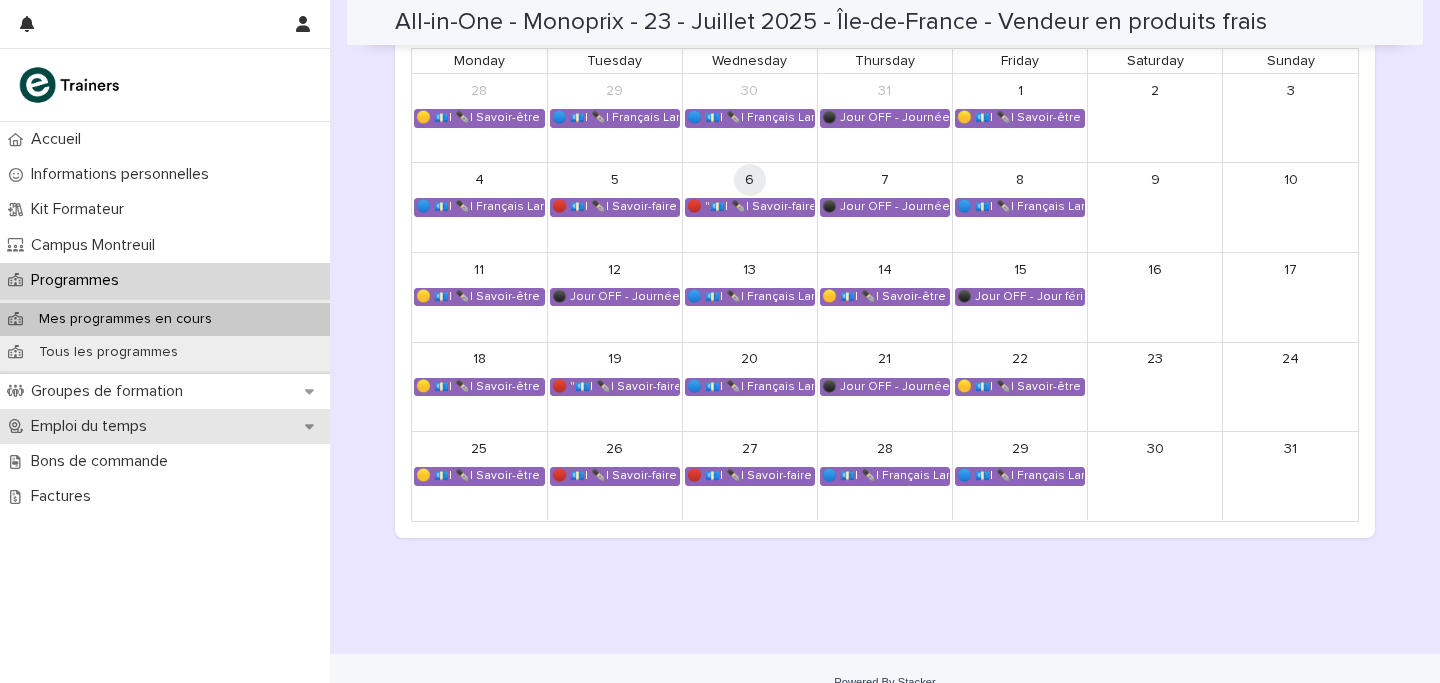 click on "Emploi du temps" at bounding box center [93, 426] 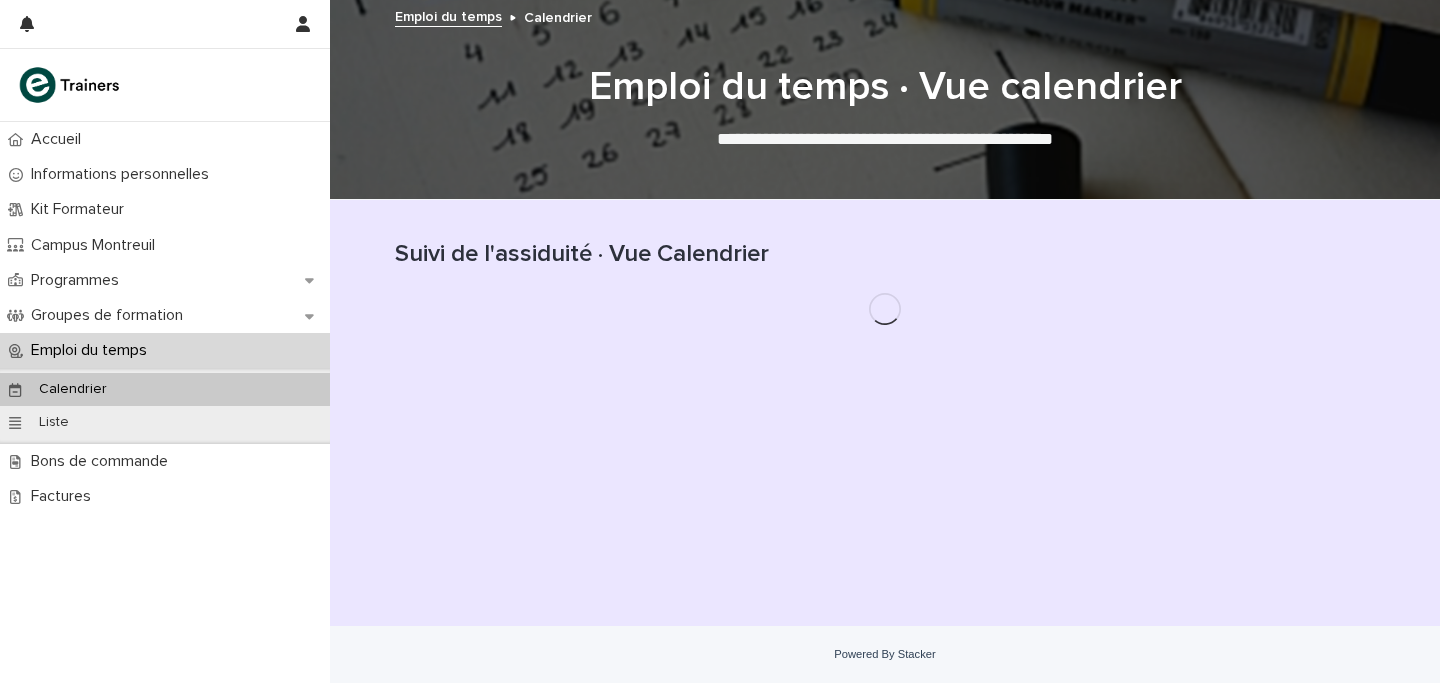 scroll, scrollTop: 0, scrollLeft: 0, axis: both 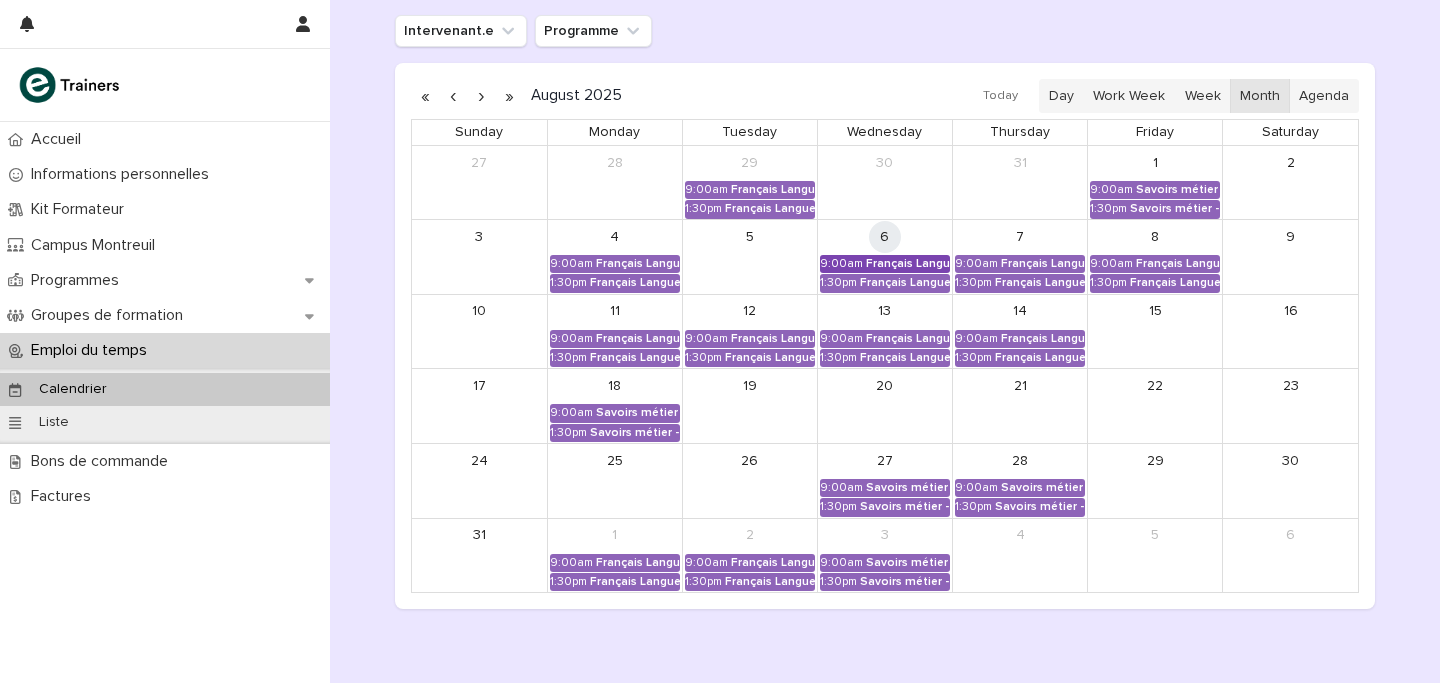 click on "Français Langue Professionnel - Valoriser les produits frais et leur origine" at bounding box center [908, 264] 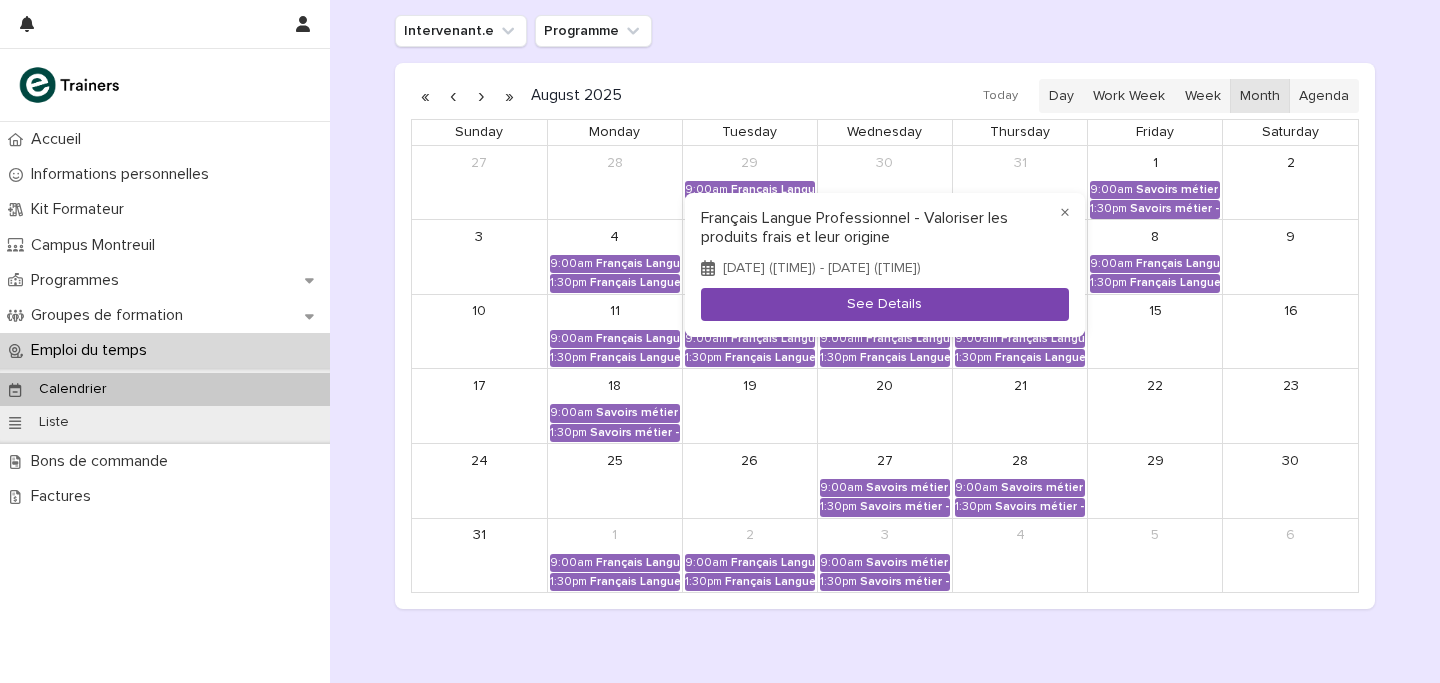 click on "See Details" at bounding box center [885, 304] 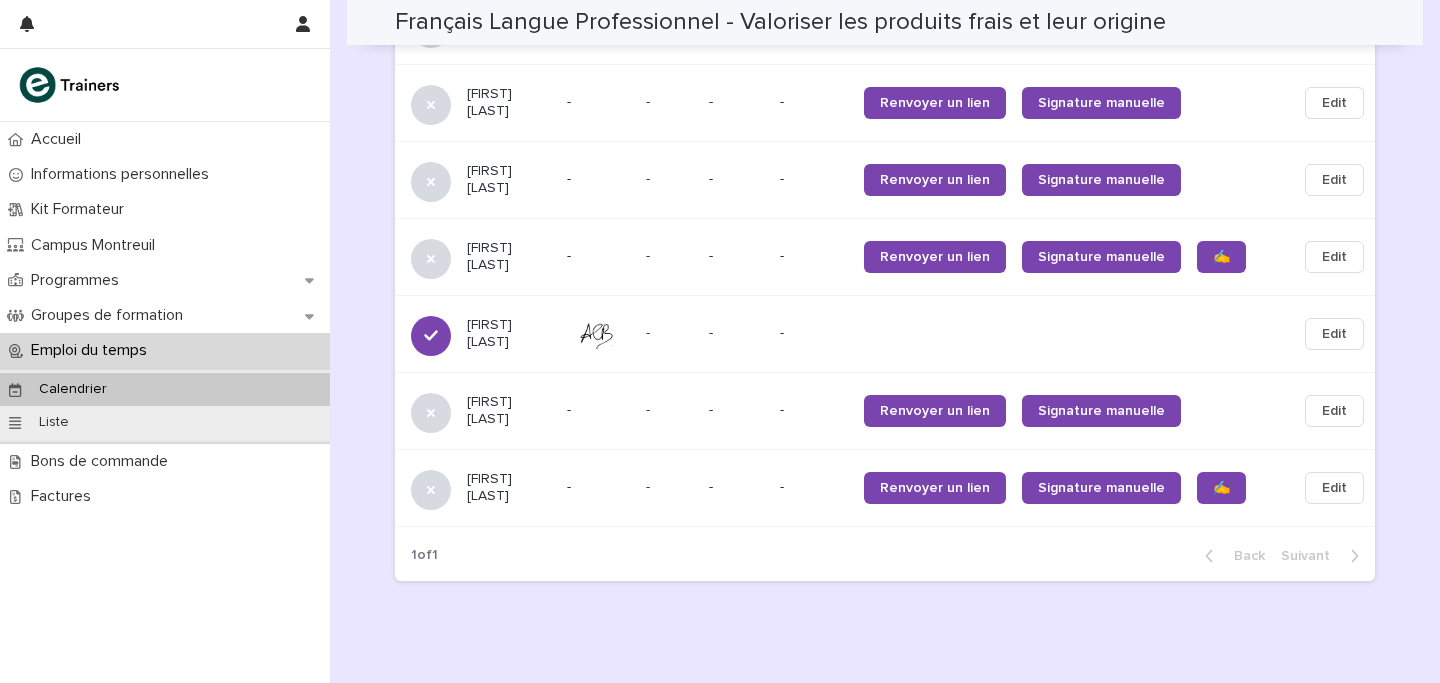 scroll, scrollTop: 2296, scrollLeft: 0, axis: vertical 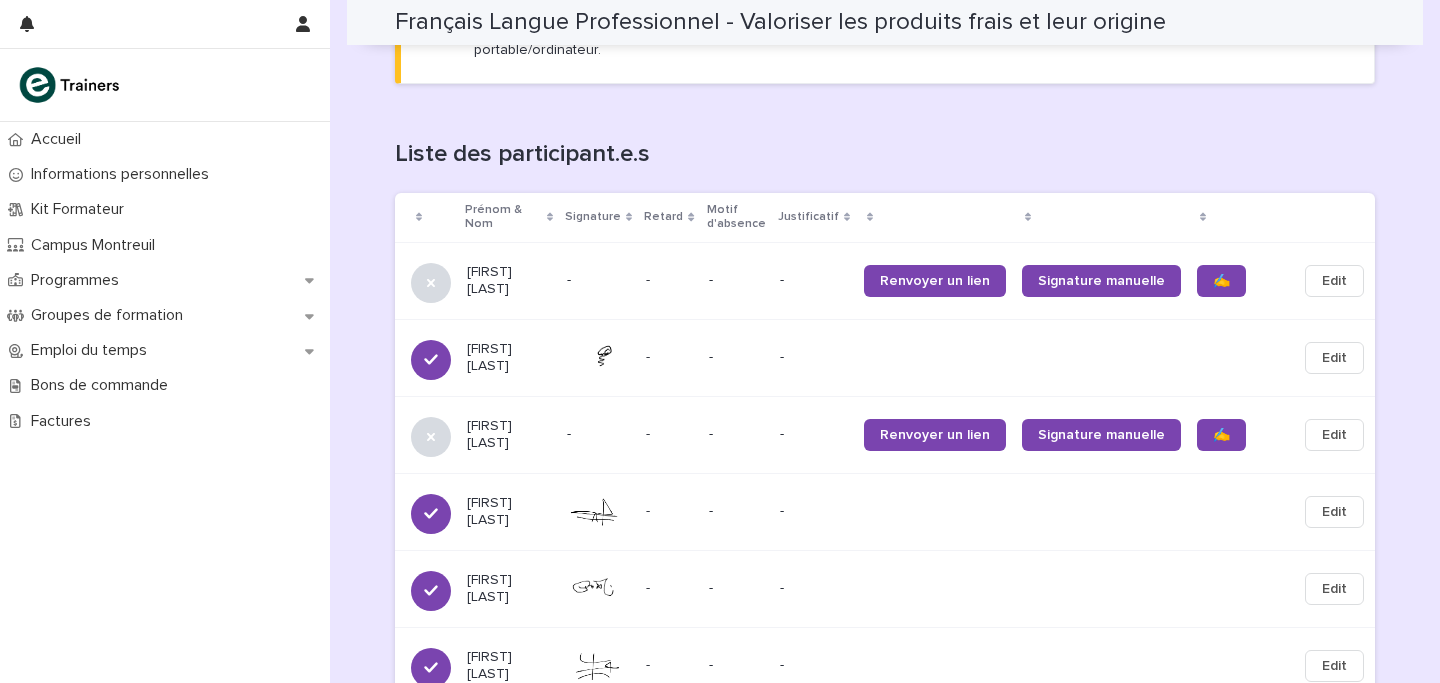 click on "✍️" at bounding box center [1239, 435] 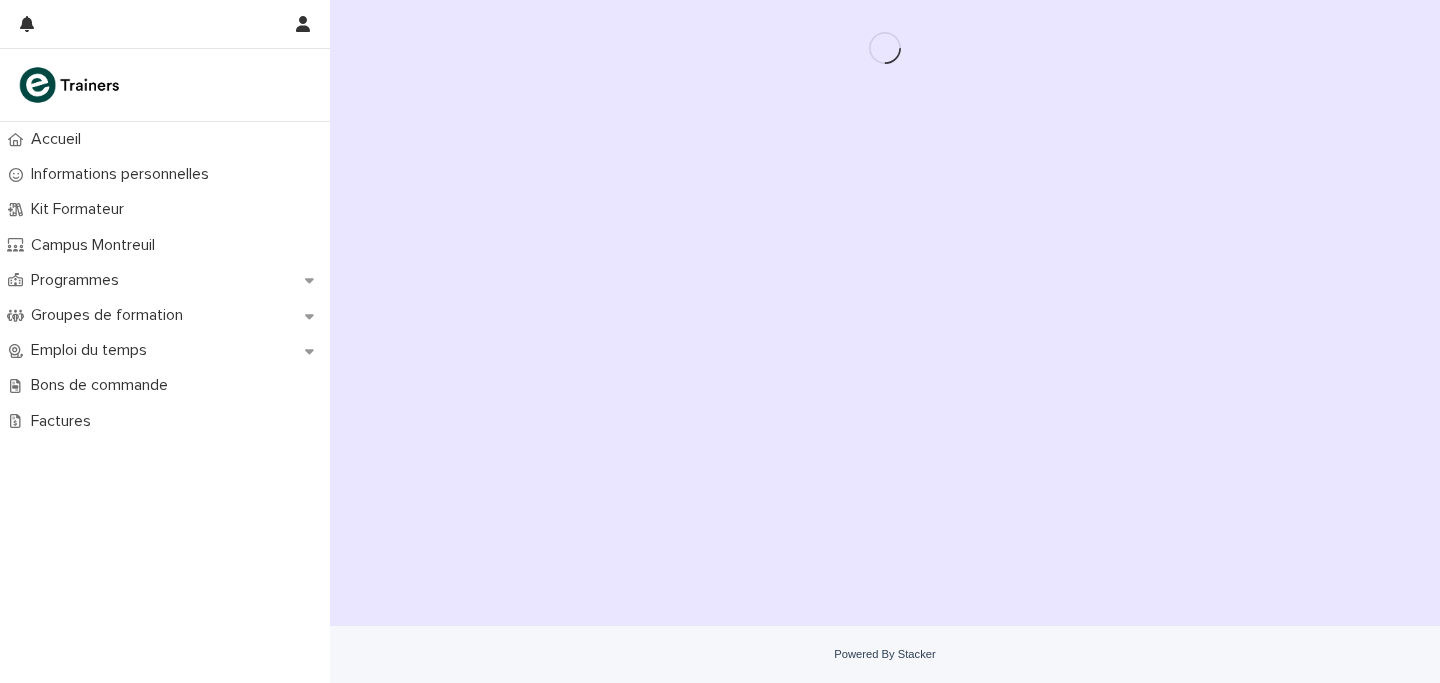 scroll, scrollTop: 0, scrollLeft: 0, axis: both 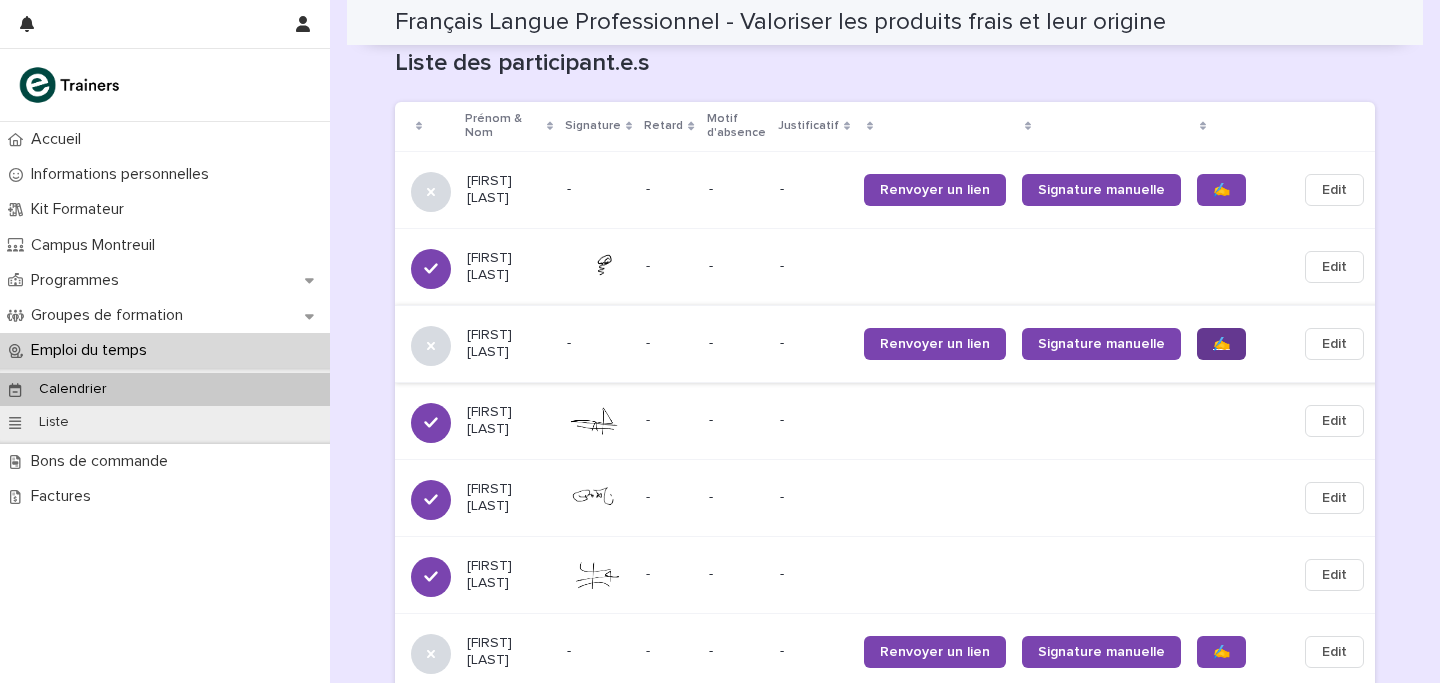 click on "✍️" at bounding box center (1221, 344) 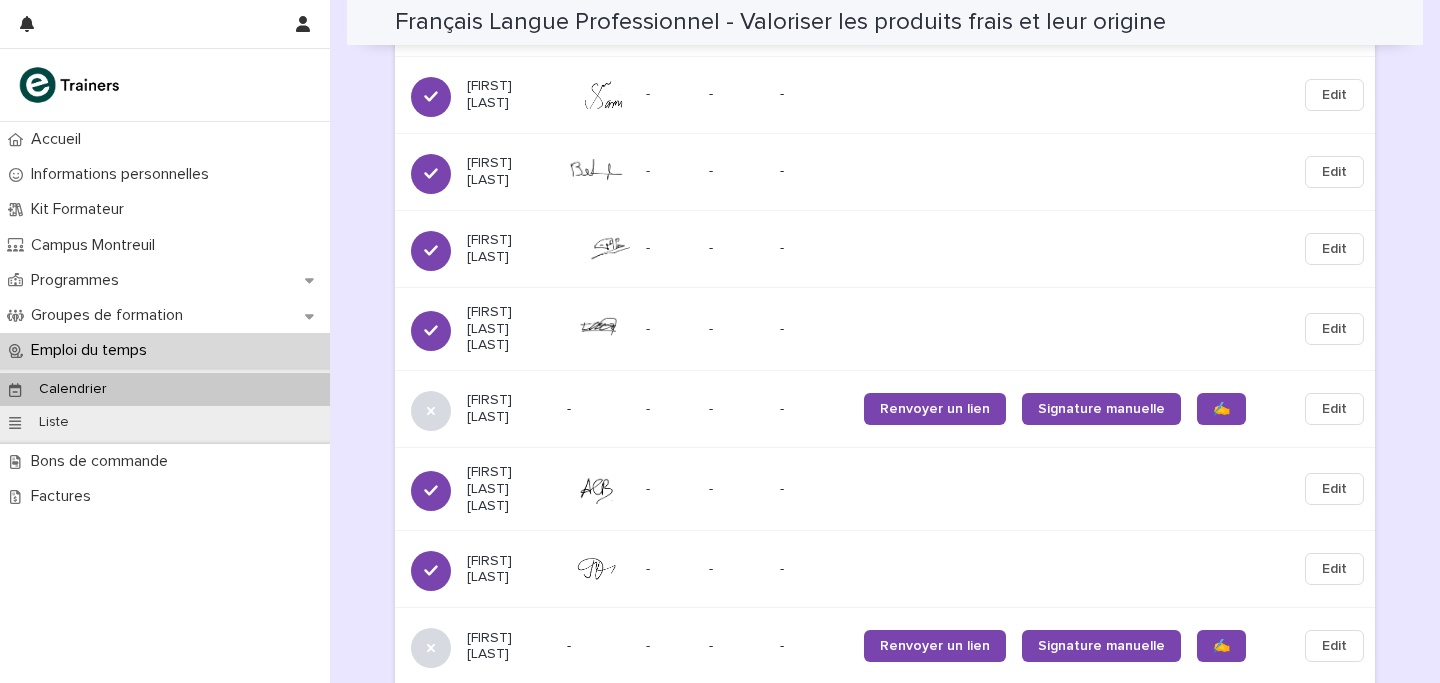scroll, scrollTop: 2095, scrollLeft: 0, axis: vertical 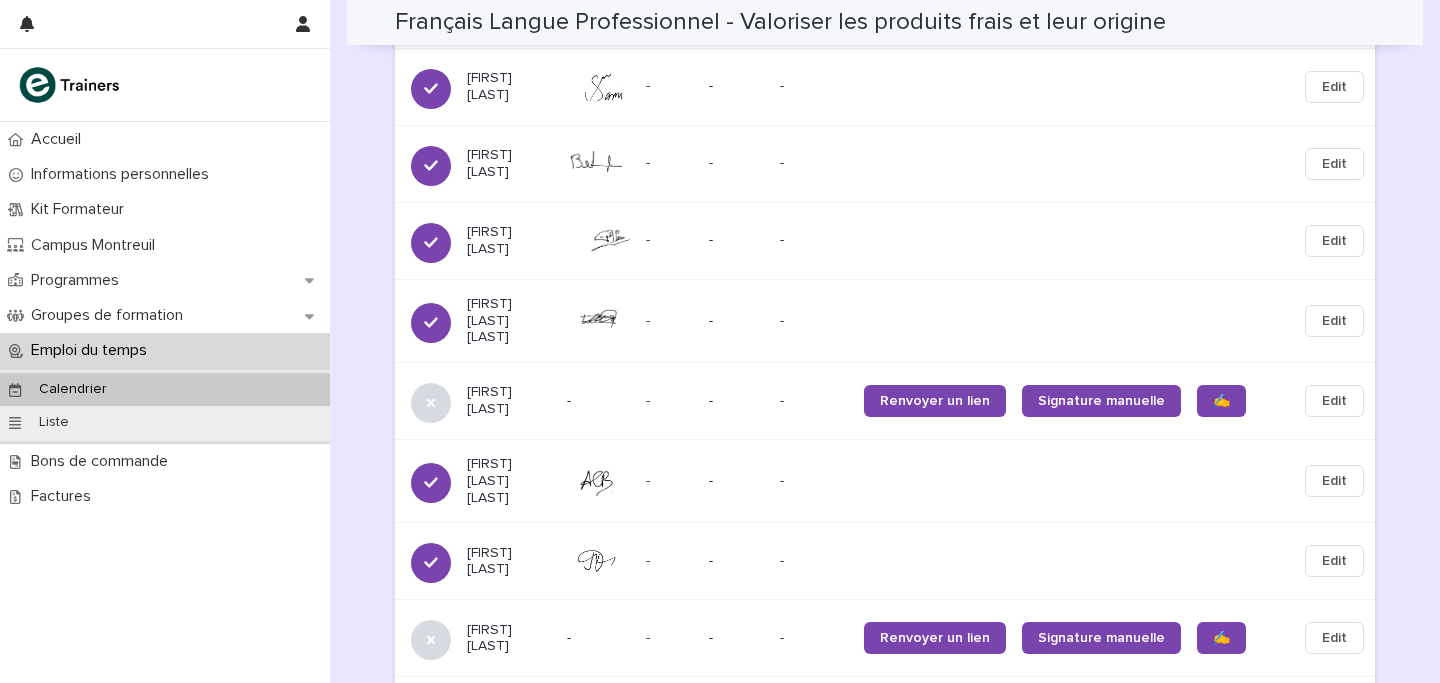 click on "**********" at bounding box center (885, -623) 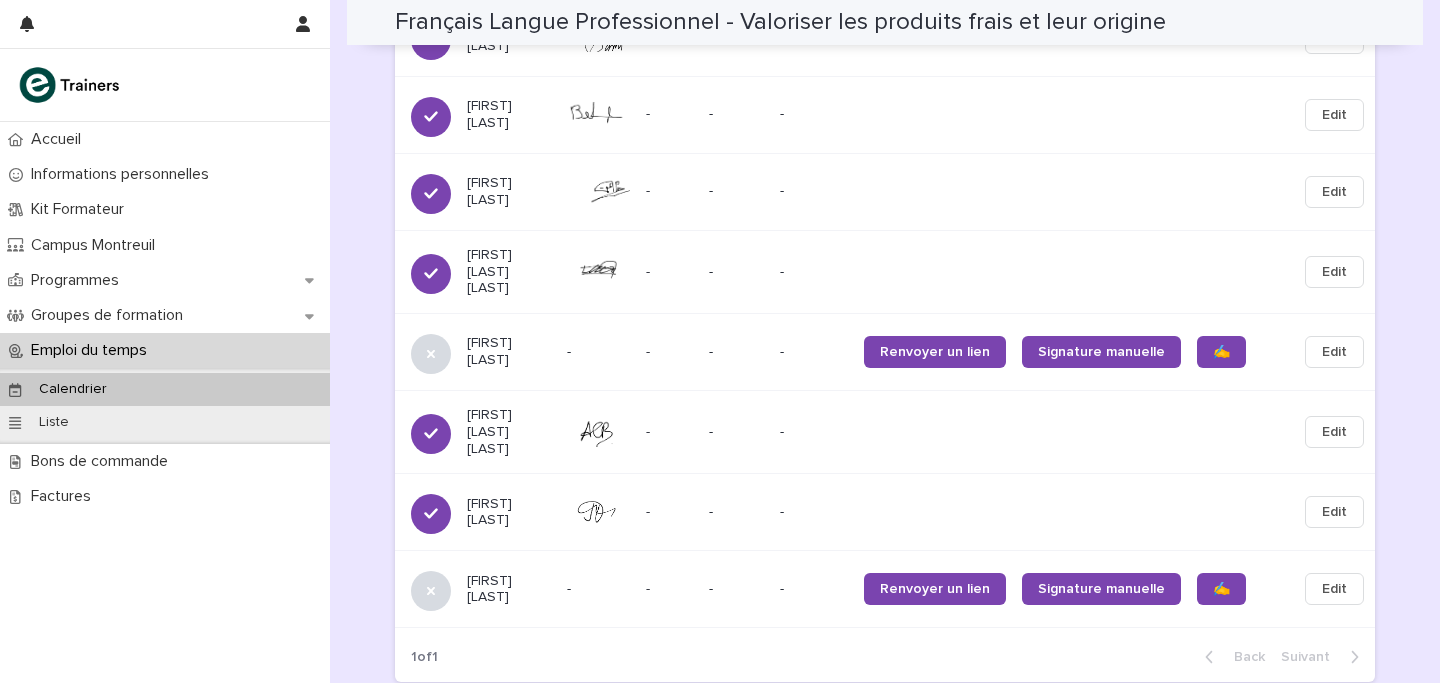 scroll, scrollTop: 2296, scrollLeft: 0, axis: vertical 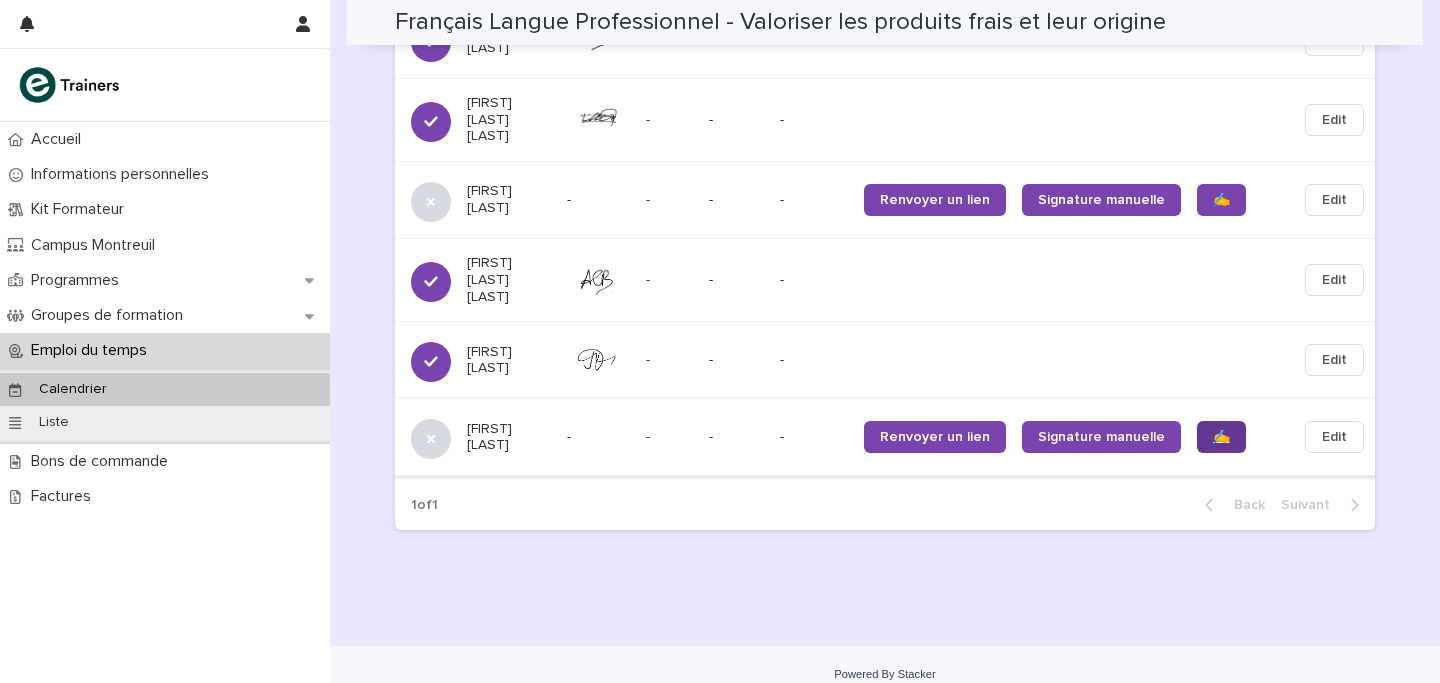 click on "✍️" at bounding box center [1221, 437] 